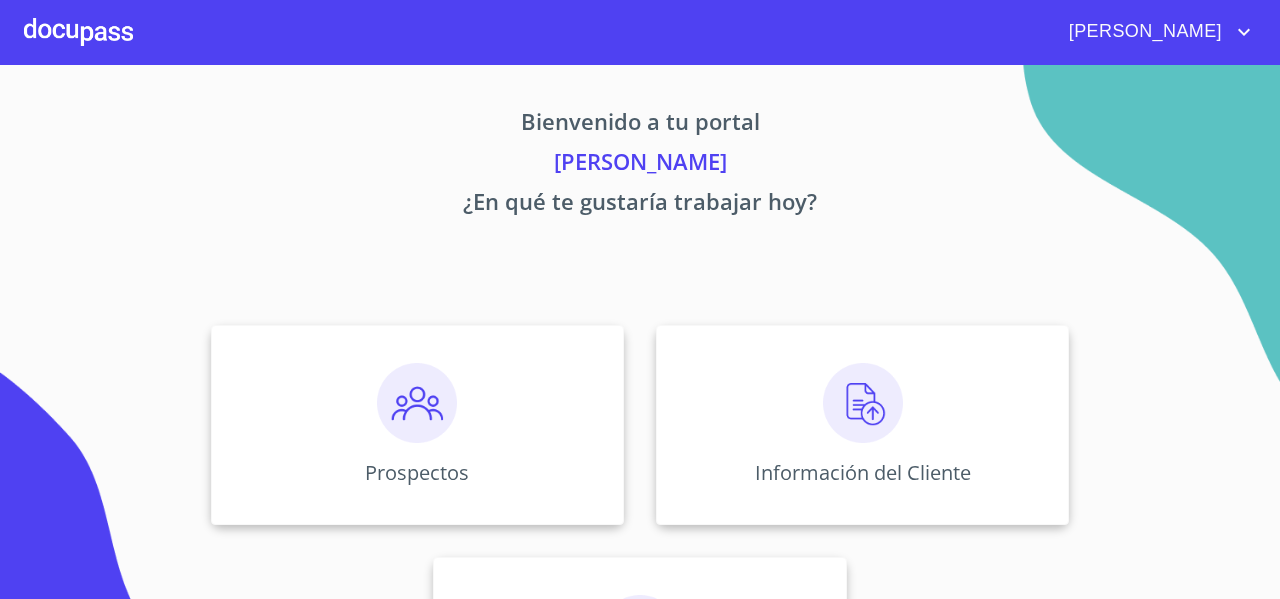 scroll, scrollTop: 0, scrollLeft: 0, axis: both 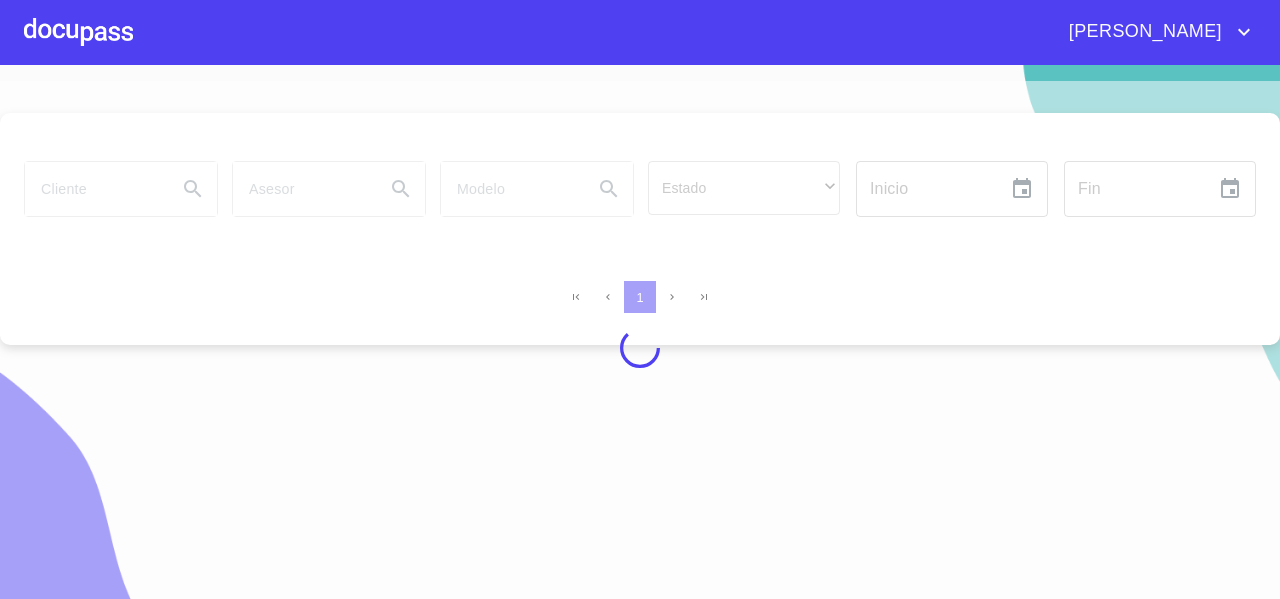click at bounding box center [640, 348] 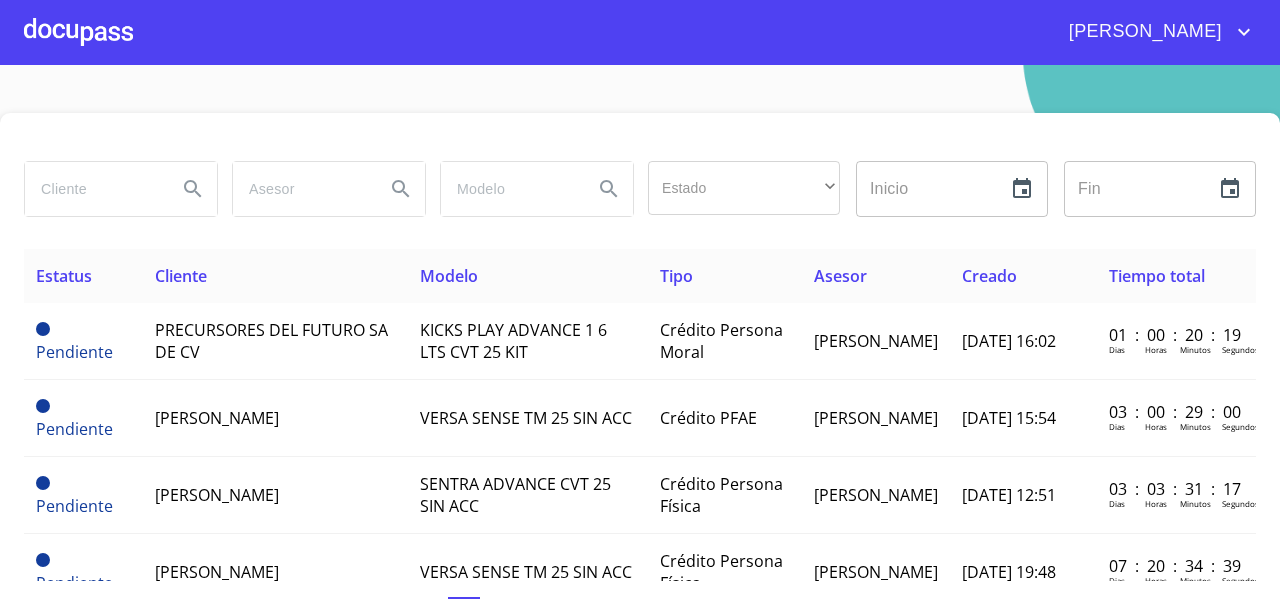 click at bounding box center [93, 189] 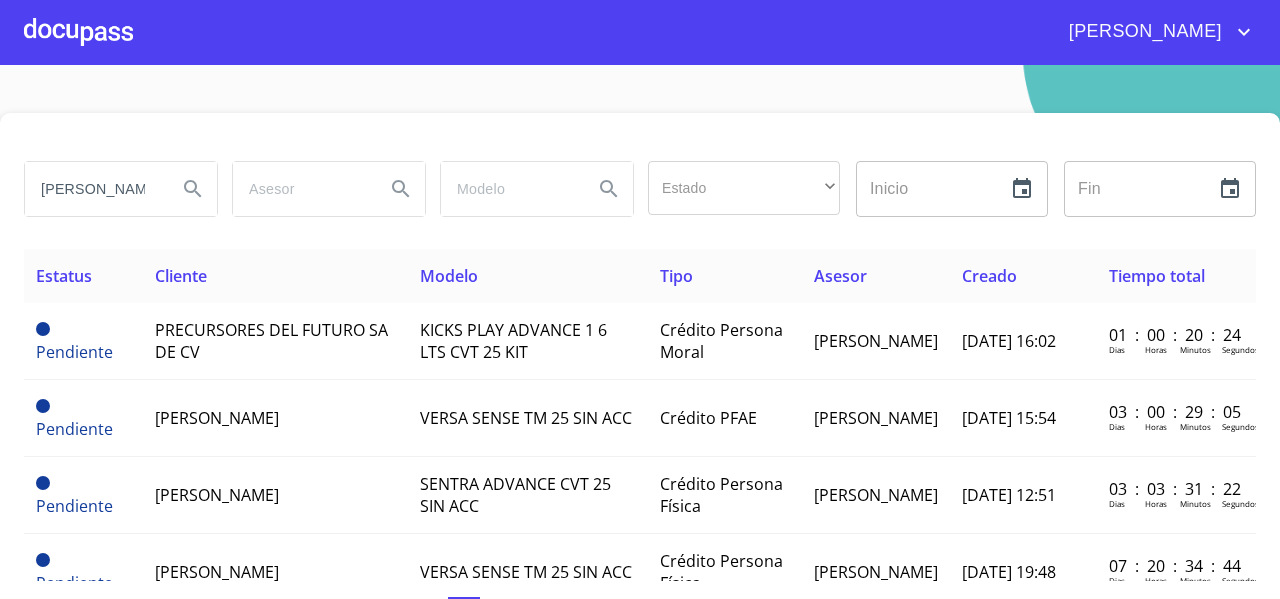 type on "jorge israel" 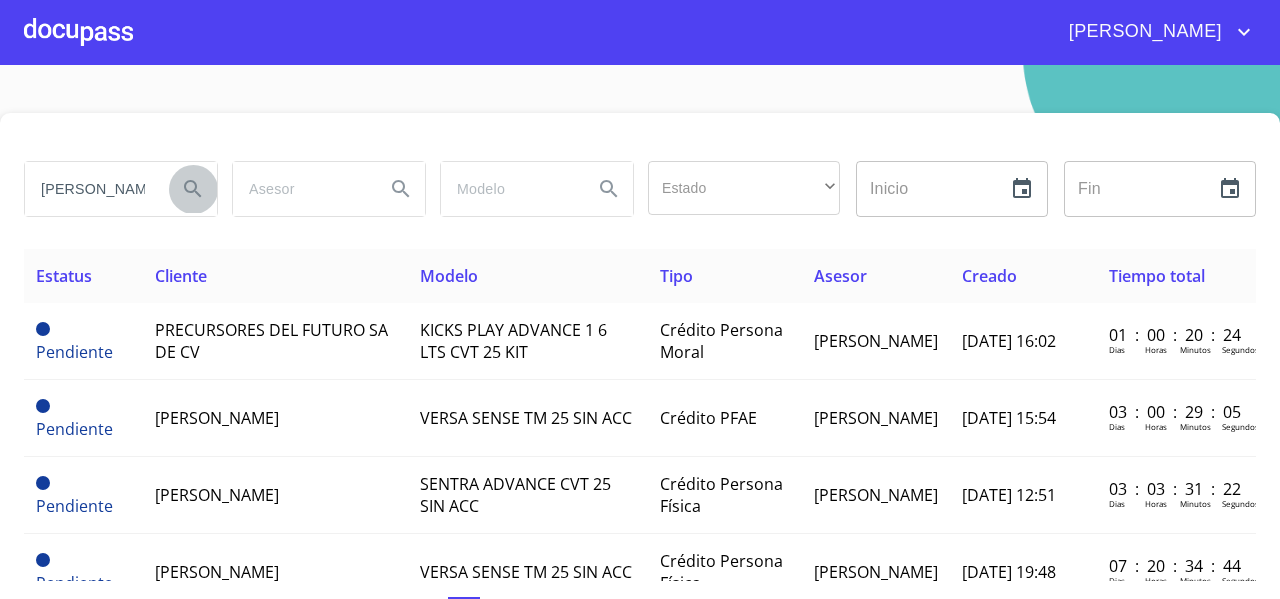 click 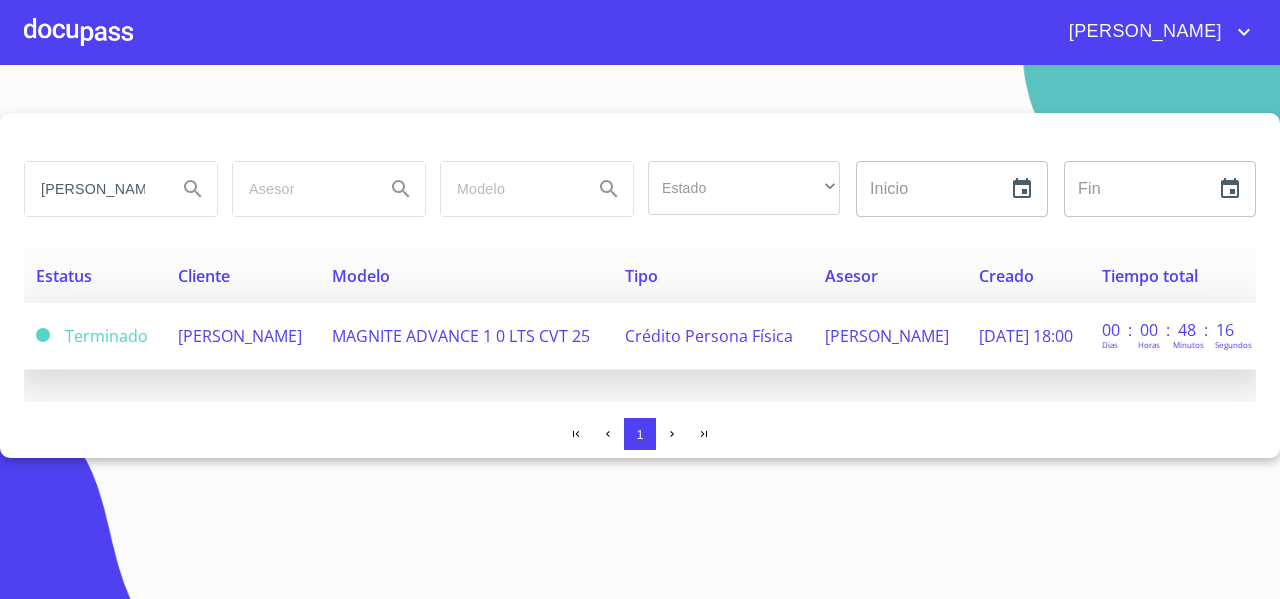click on "JORGE ISRAEL PALOS IBARRA" at bounding box center [240, 336] 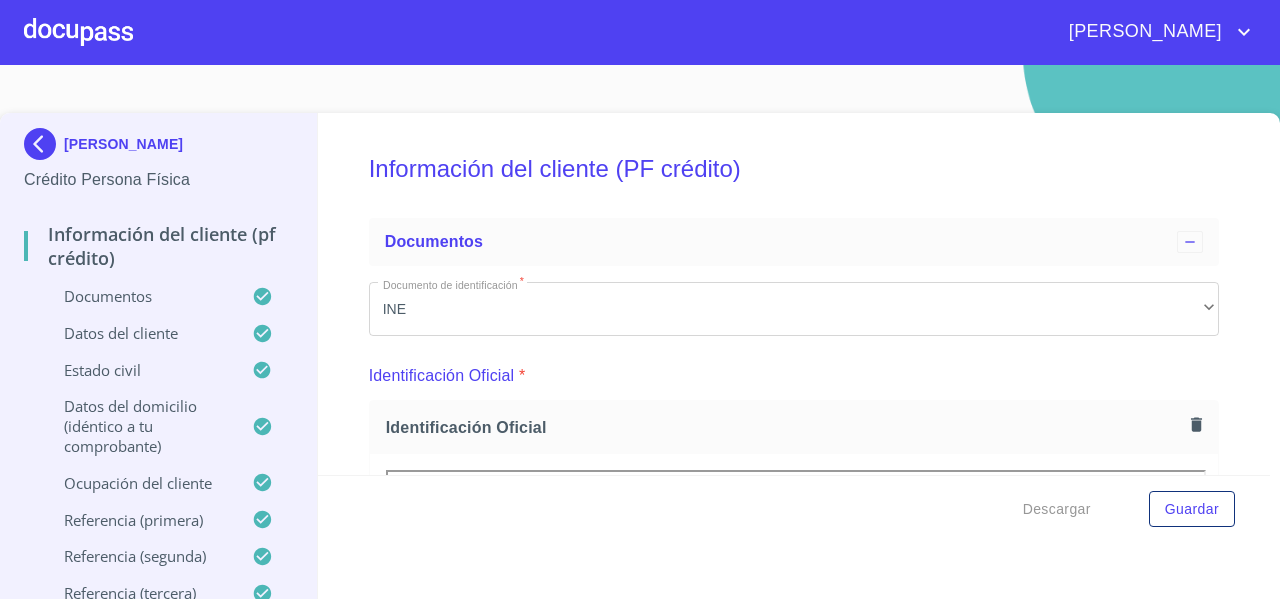 scroll, scrollTop: 254, scrollLeft: 0, axis: vertical 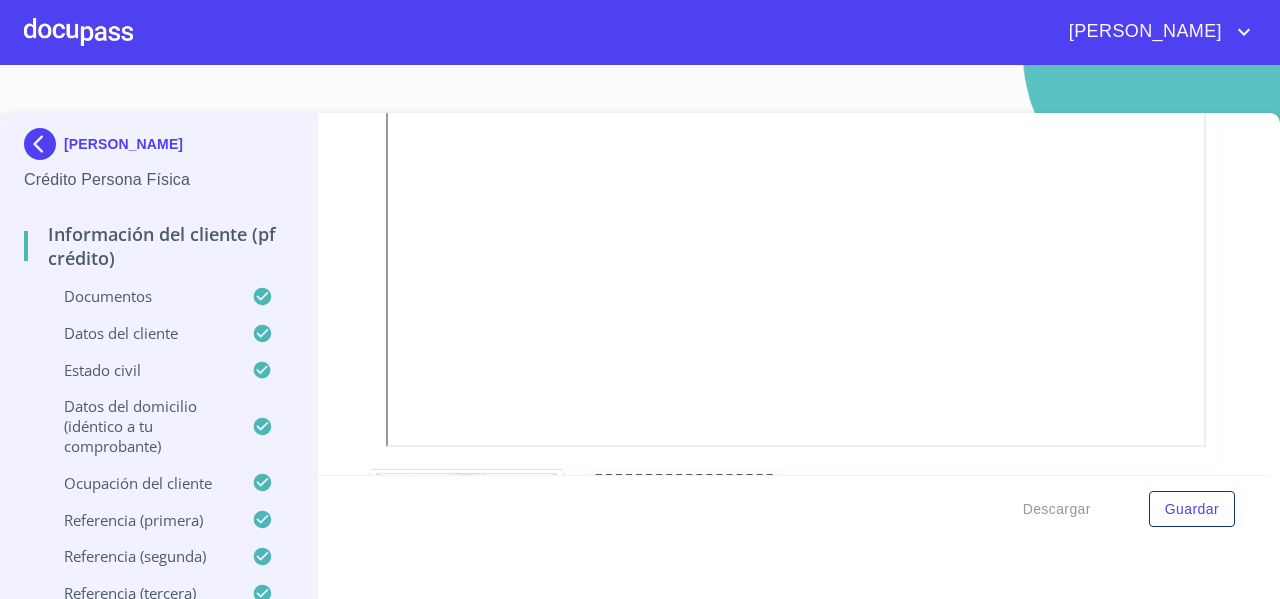 drag, startPoint x: 1237, startPoint y: 269, endPoint x: 1189, endPoint y: 598, distance: 332.4831 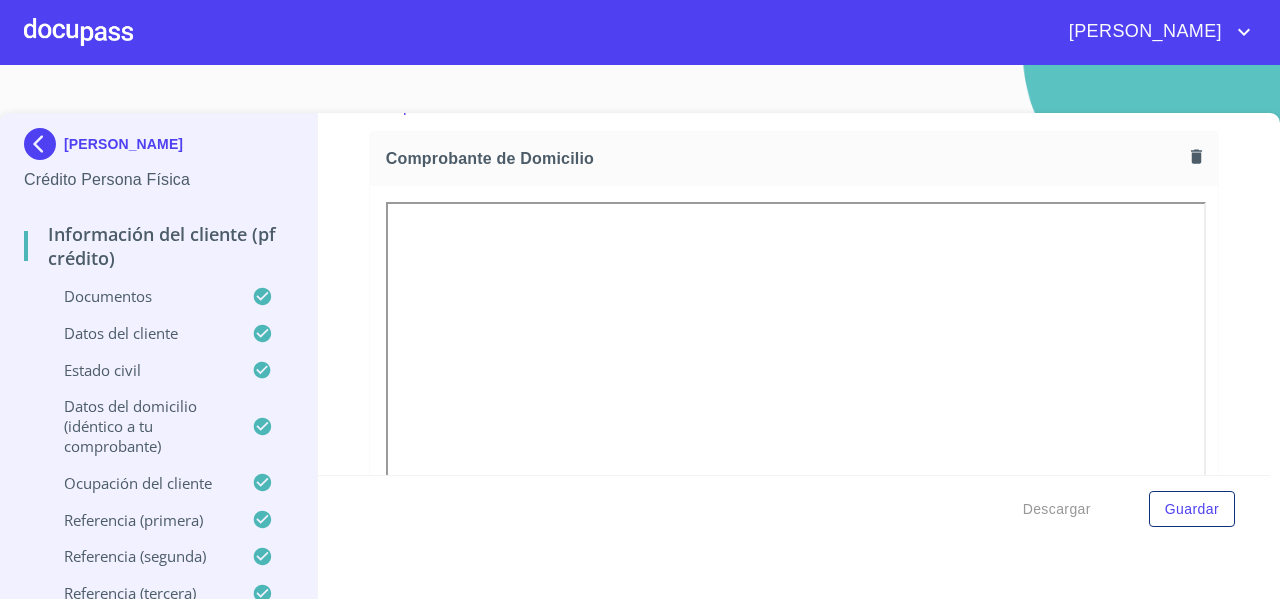 scroll, scrollTop: 1107, scrollLeft: 0, axis: vertical 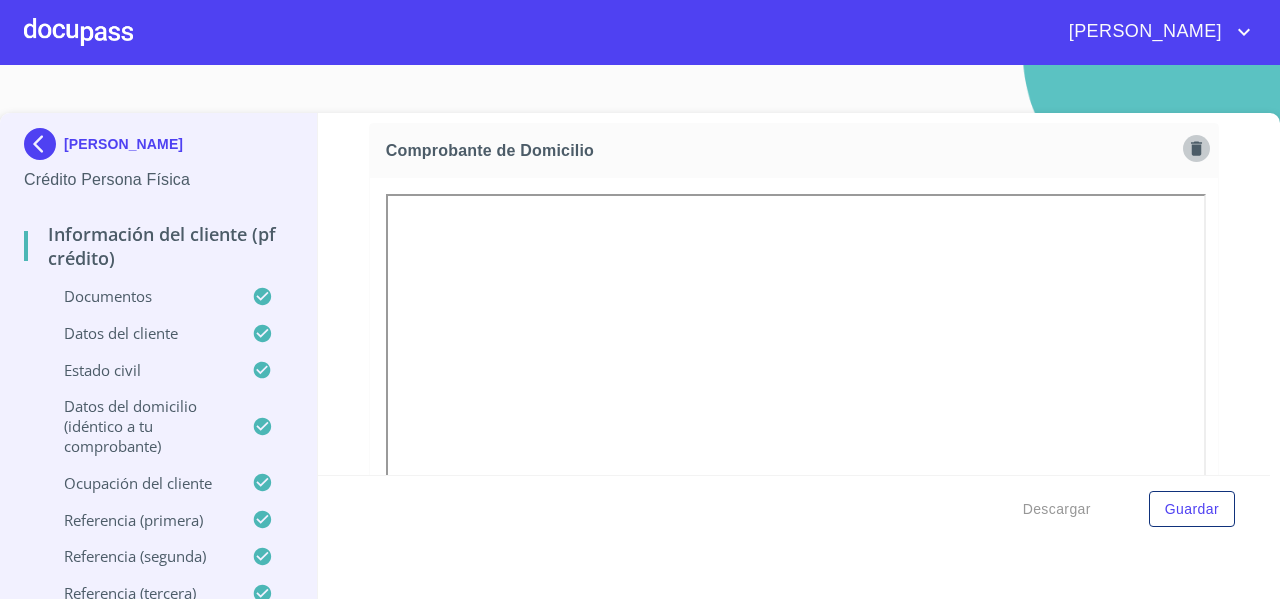 click 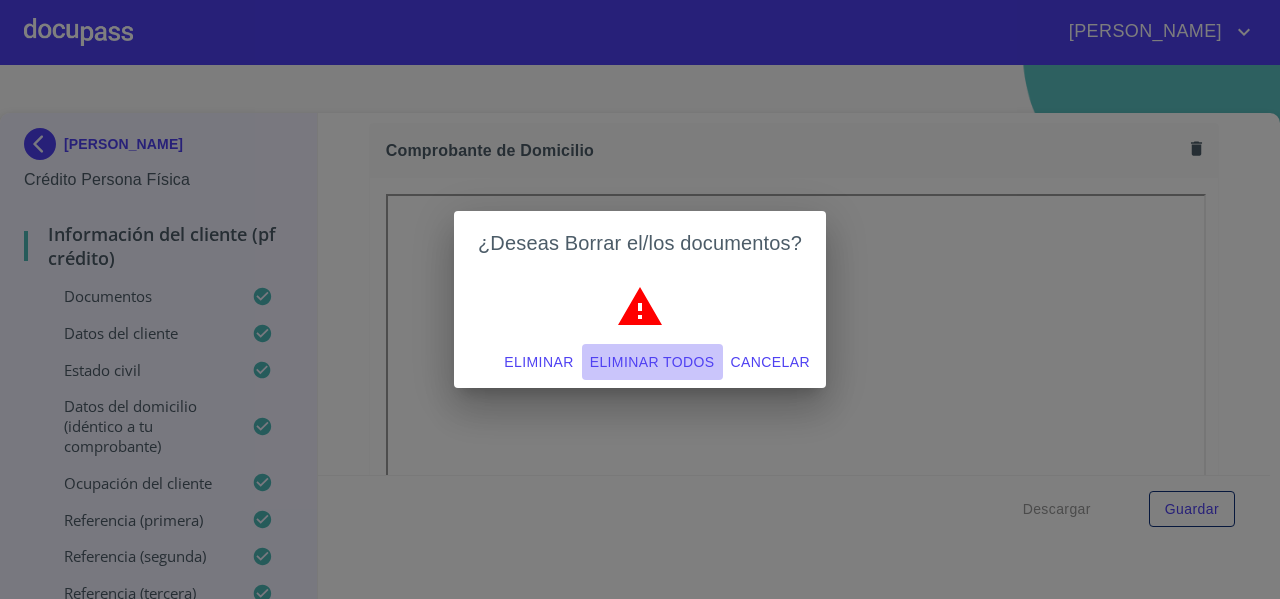 click on "Eliminar todos" at bounding box center (652, 362) 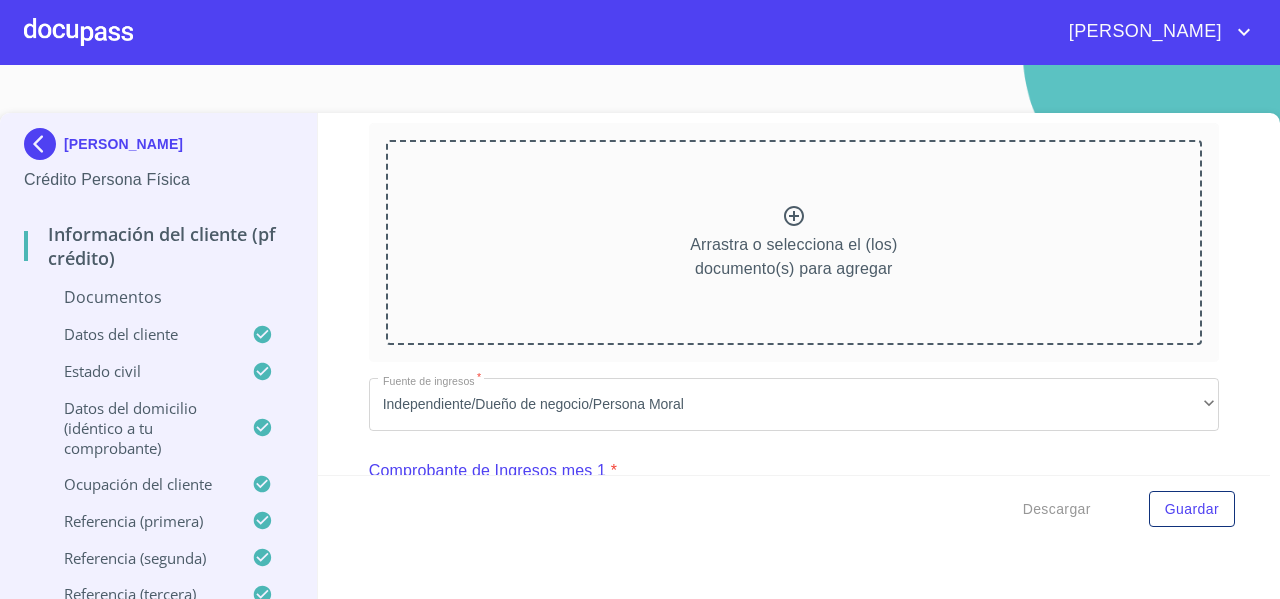 click on "Arrastra o selecciona el (los) documento(s) para agregar" at bounding box center [794, 242] 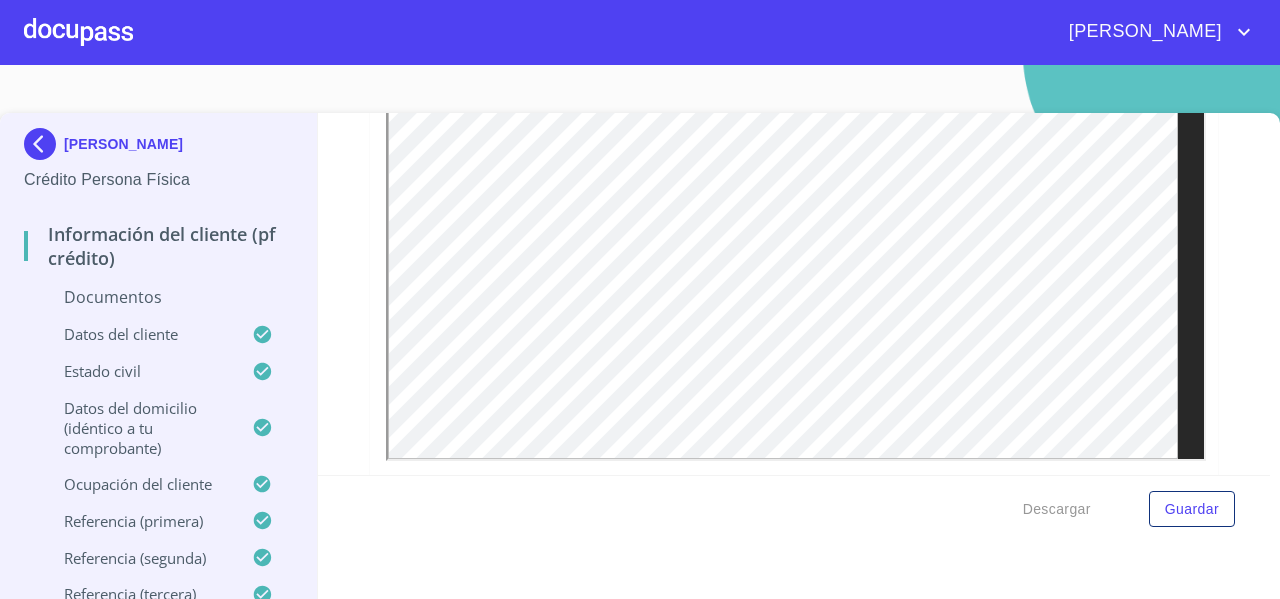 scroll, scrollTop: 1524, scrollLeft: 0, axis: vertical 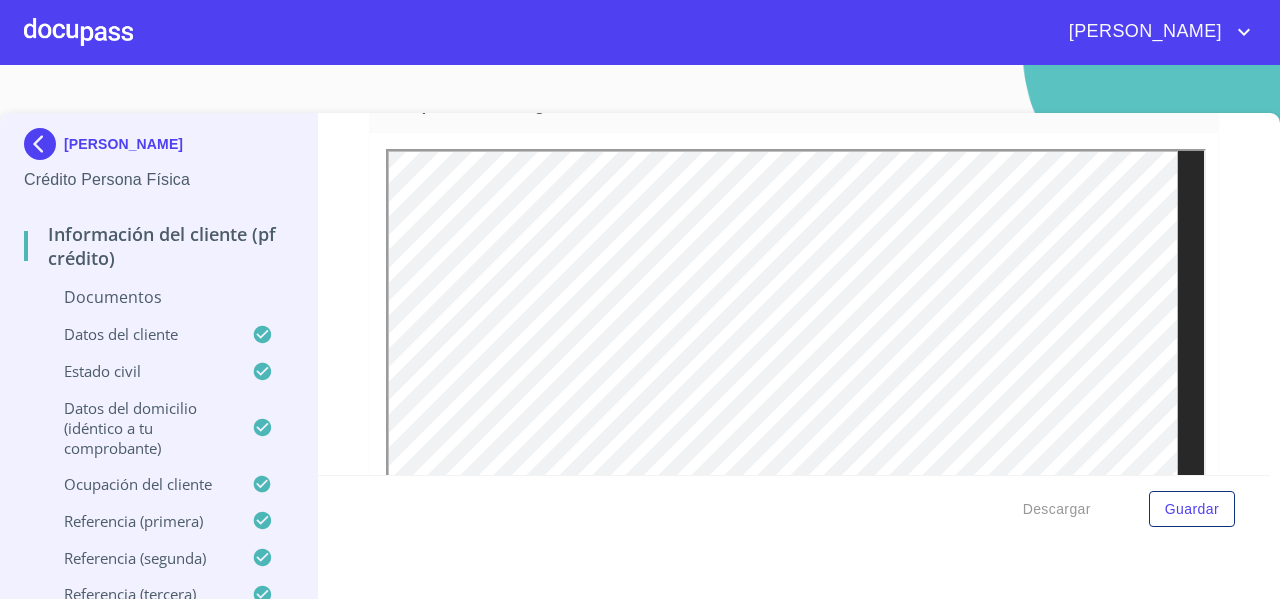 click on "Información del cliente (PF crédito)   Documentos Documento de identificación   * INE ​ Identificación Oficial * Identificación Oficial Identificación Oficial Comprobante de Domicilio * Arrastra o selecciona el (los) documento(s) para agregar Fuente de ingresos   * Independiente/Dueño de negocio/Persona Moral ​ Comprobante de Ingresos mes 1 * Comprobante de Ingresos mes 1 Comprobante de Ingresos mes 1 Comprobante de Ingresos mes 2 * Comprobante de Ingresos mes 2 Comprobante de Ingresos mes 2 Comprobante de Ingresos mes 3 * Comprobante de Ingresos mes 3 Comprobante de Ingresos mes 3 CURP * CURP CURP Constancia de situación fiscal Constancia de situación fiscal Constancia de situación fiscal Datos del cliente Apellido Paterno   * PALOS ​ Apellido Materno   * IBARRA ​ Primer nombre   * JORGE ​ Segundo Nombre ISRAEL ​ Fecha de nacimiento * 3 de oct. de 1992 ​ Nacionalidad   * Mexicana ​ País de nacimiento   * México ​ Estado de nacimiento   * Jalisco ​ CURP   * *" at bounding box center [794, 294] 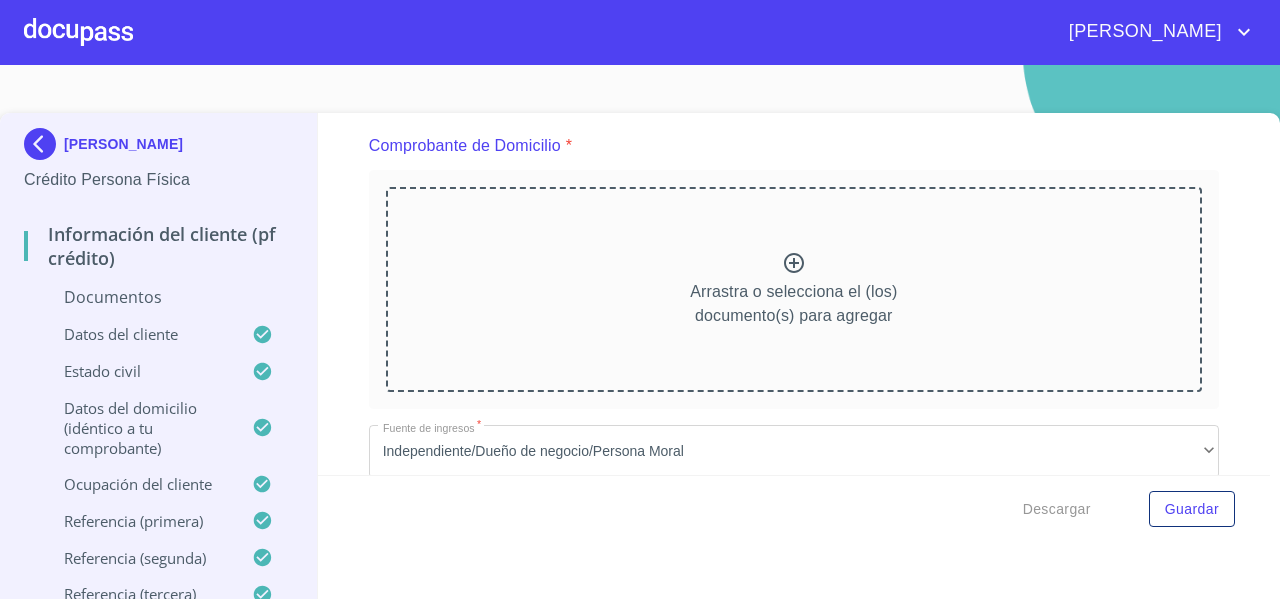 scroll, scrollTop: 1059, scrollLeft: 0, axis: vertical 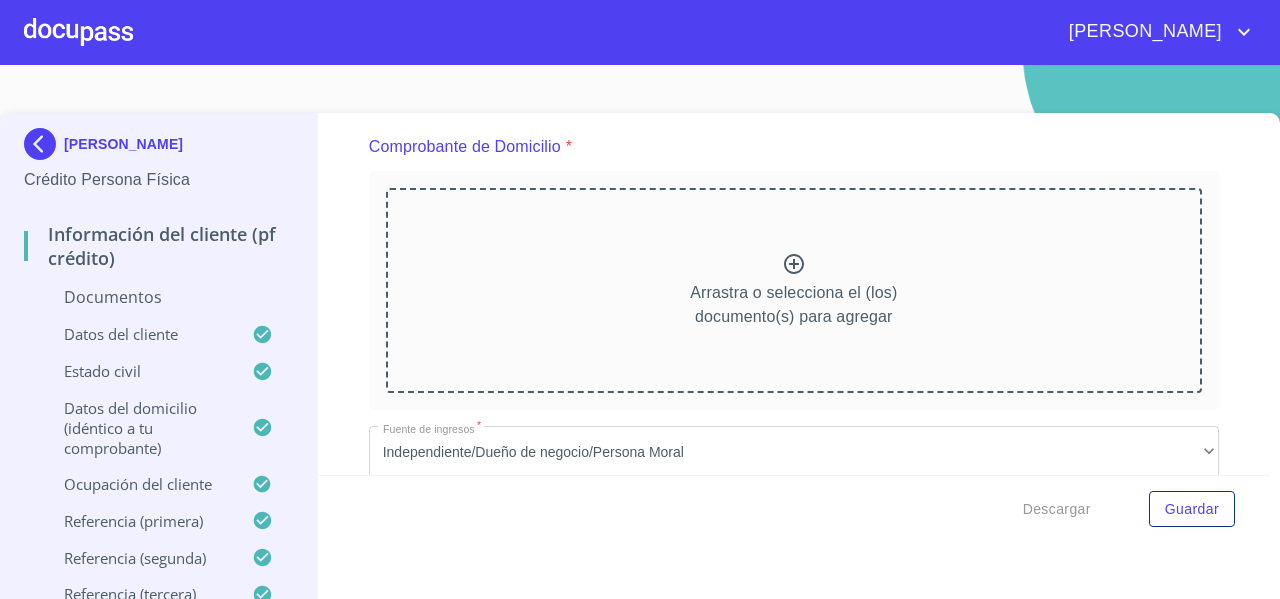click on "Arrastra o selecciona el (los) documento(s) para agregar" at bounding box center (794, 290) 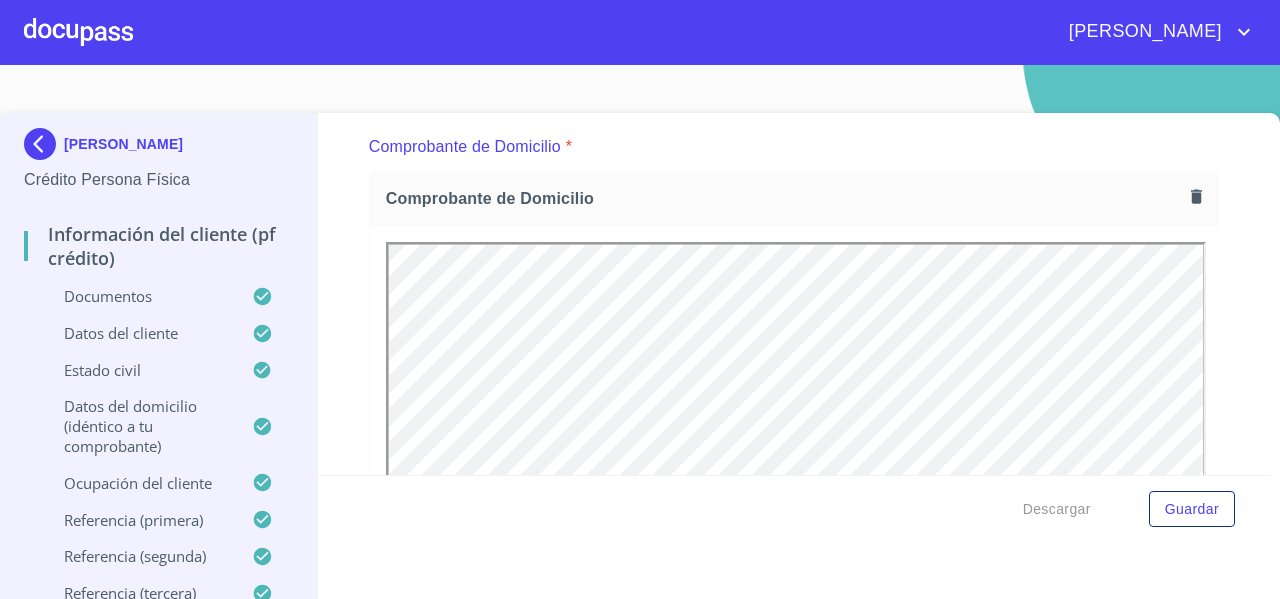 scroll, scrollTop: 0, scrollLeft: 0, axis: both 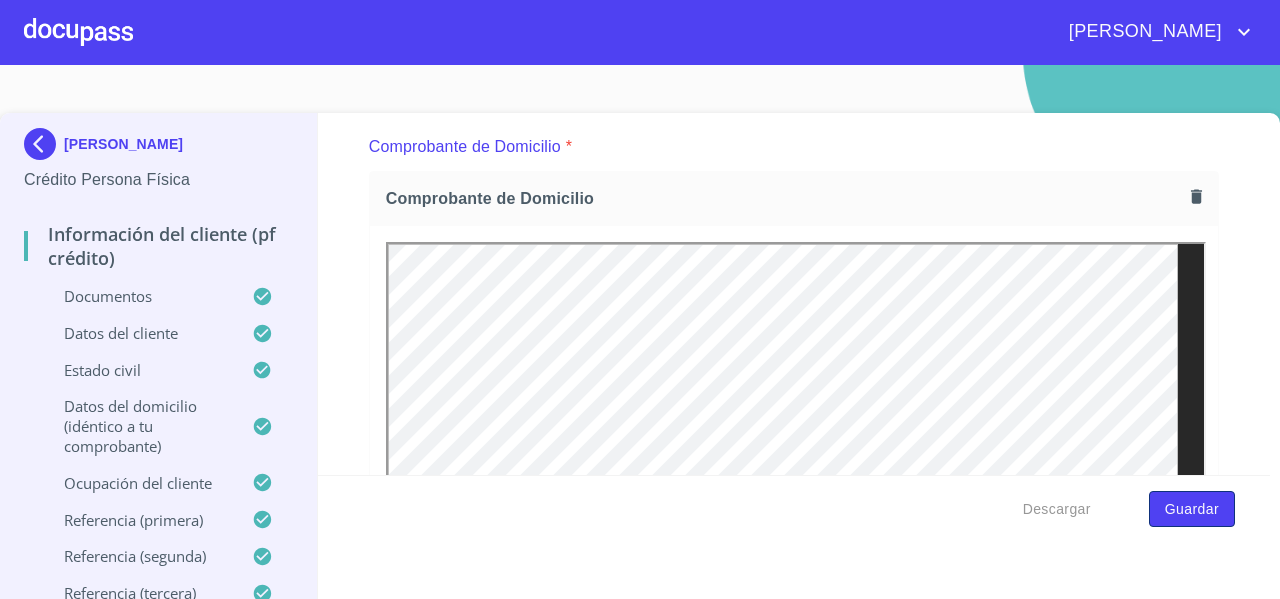 click on "Guardar" at bounding box center (1192, 509) 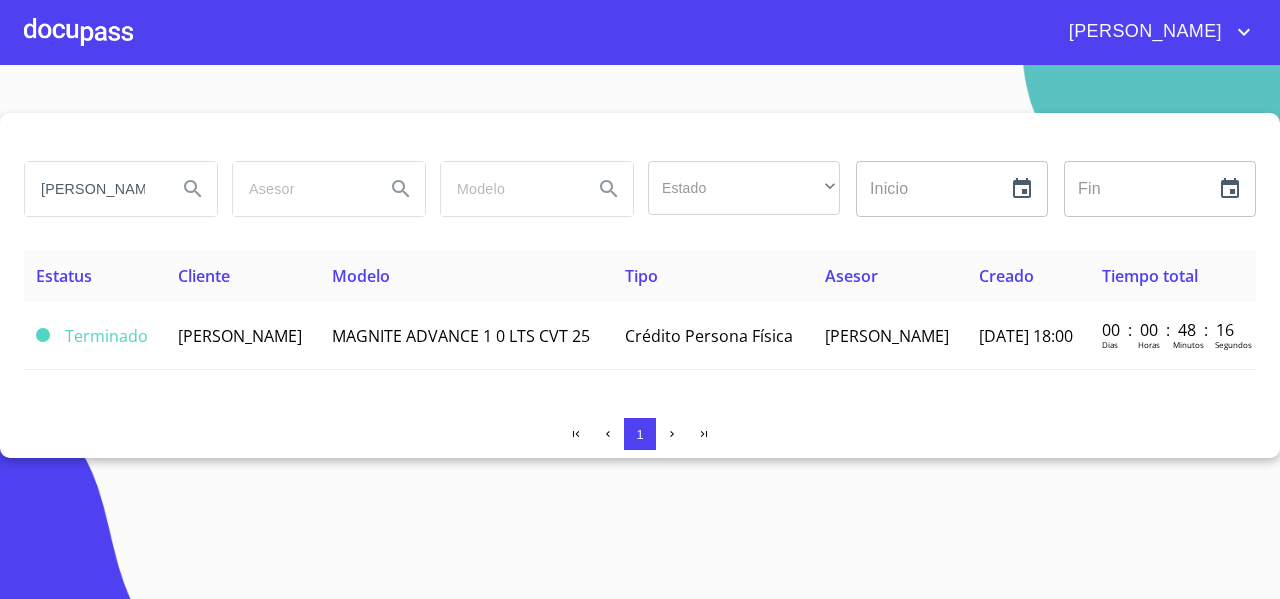 click at bounding box center [78, 32] 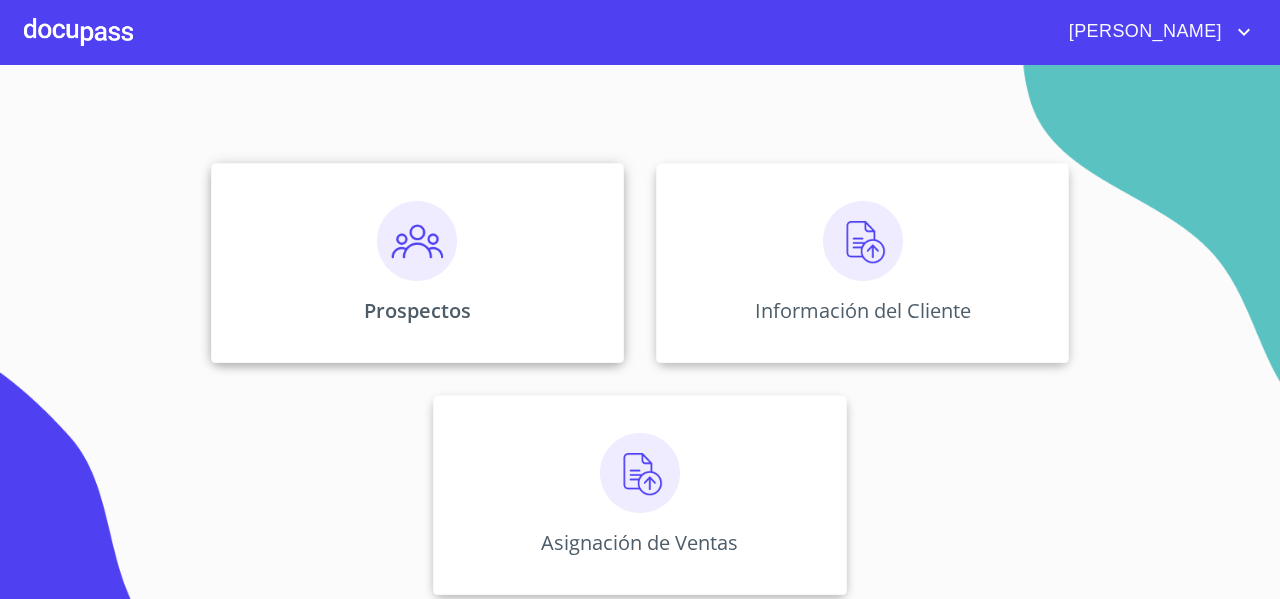 scroll, scrollTop: 166, scrollLeft: 0, axis: vertical 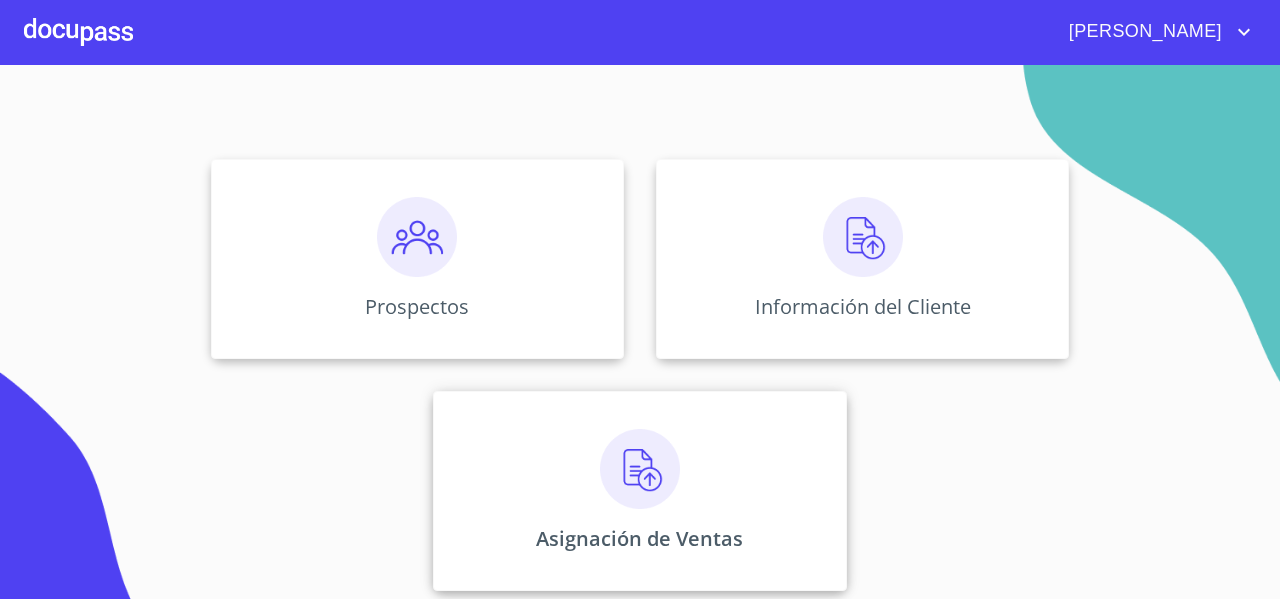 click on "Asignación de Ventas" at bounding box center [639, 491] 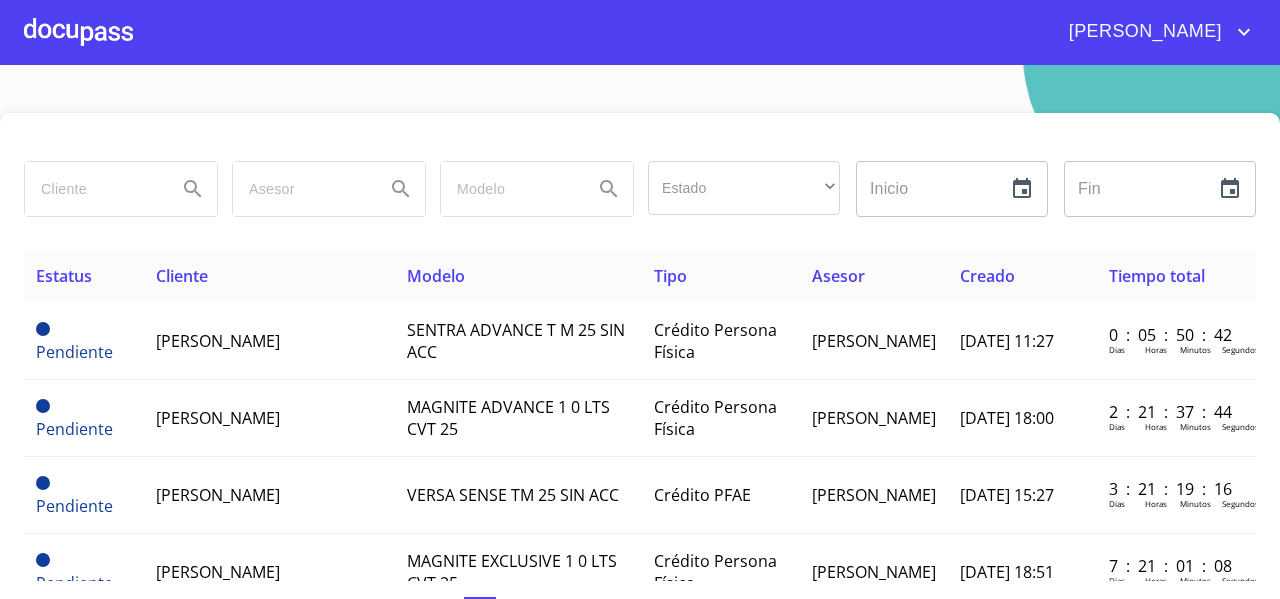 click at bounding box center (93, 189) 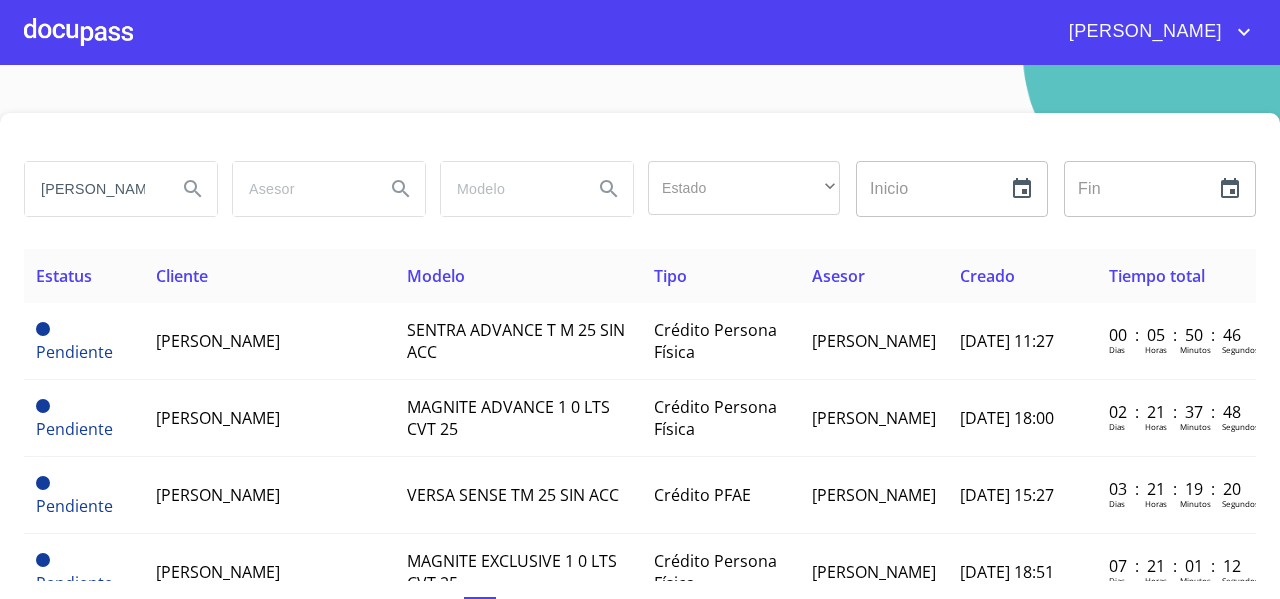 type on "[PERSON_NAME]" 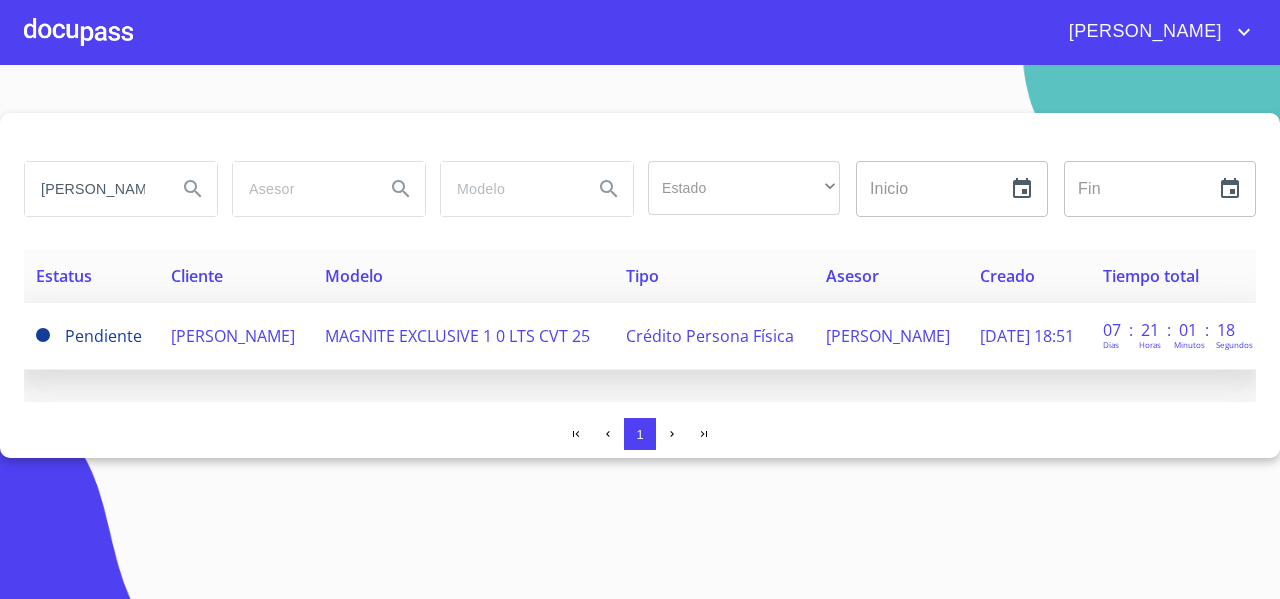 click on "[PERSON_NAME]" at bounding box center (236, 336) 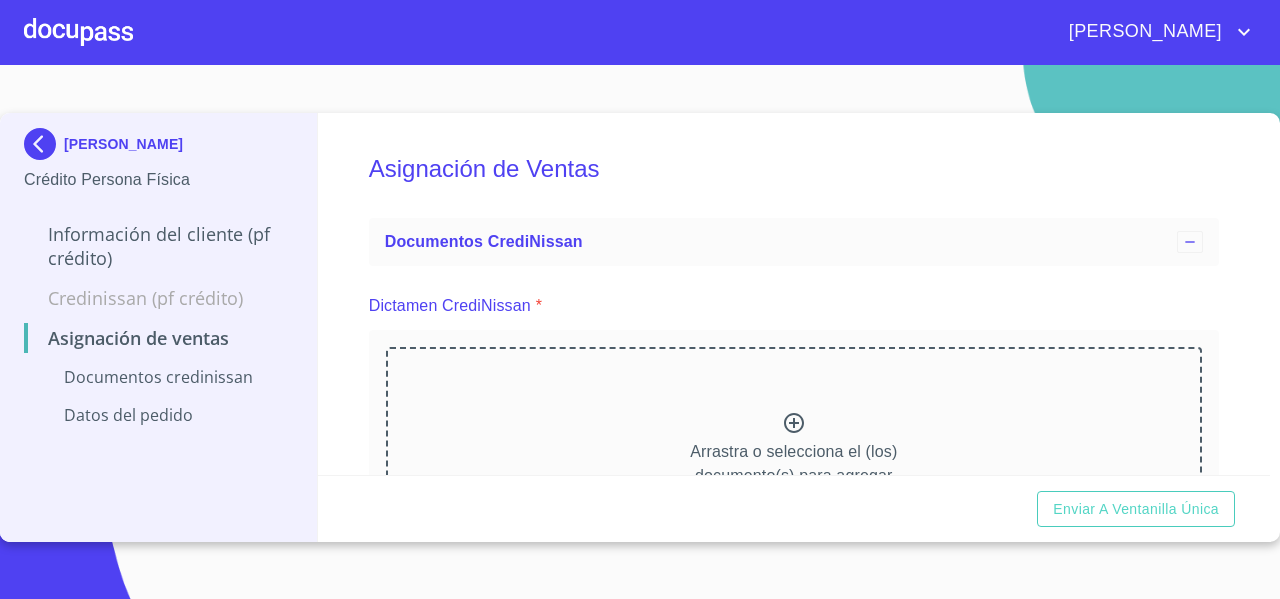 click on "Arrastra o selecciona el (los) documento(s) para agregar" at bounding box center (794, 449) 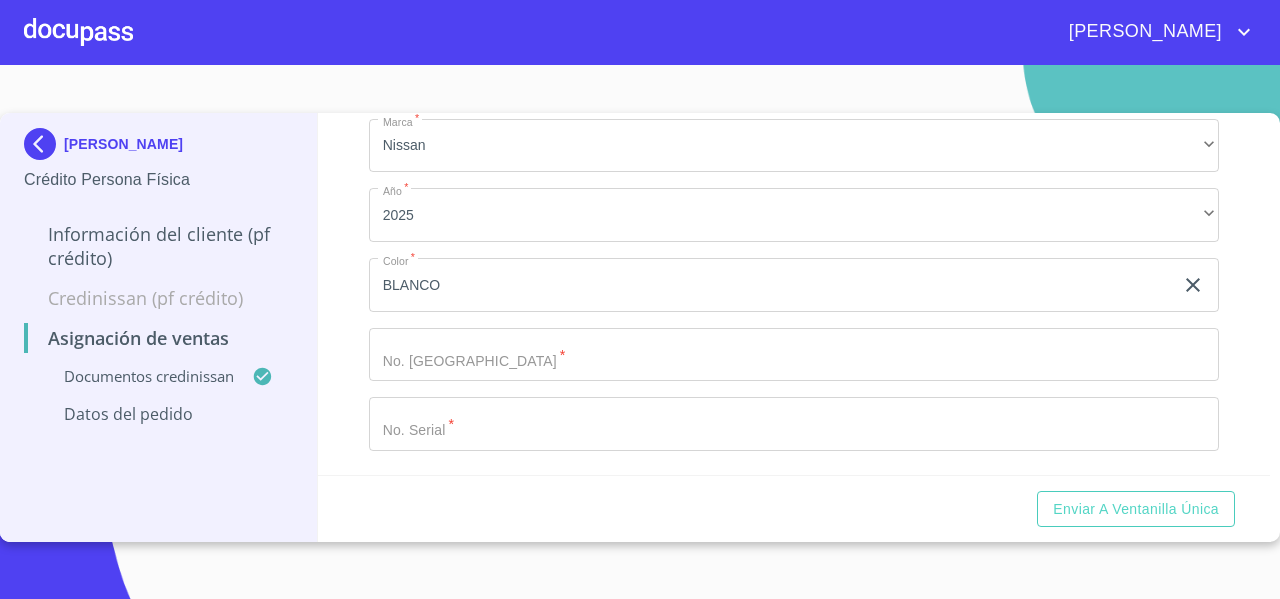 scroll, scrollTop: 672, scrollLeft: 0, axis: vertical 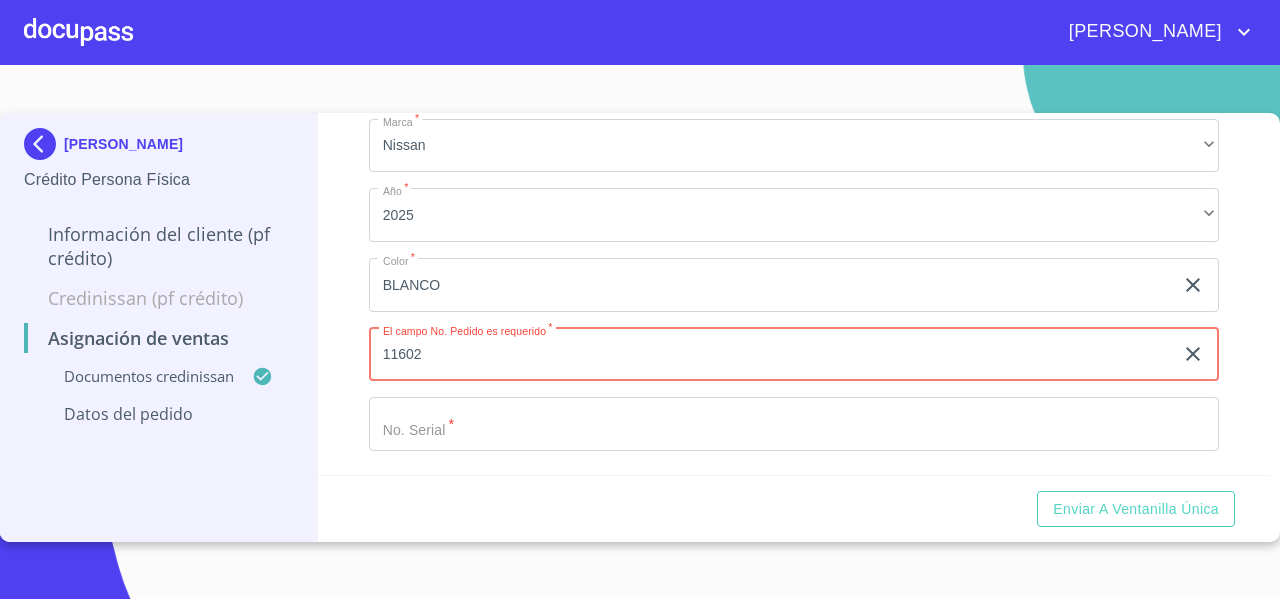 type on "11602" 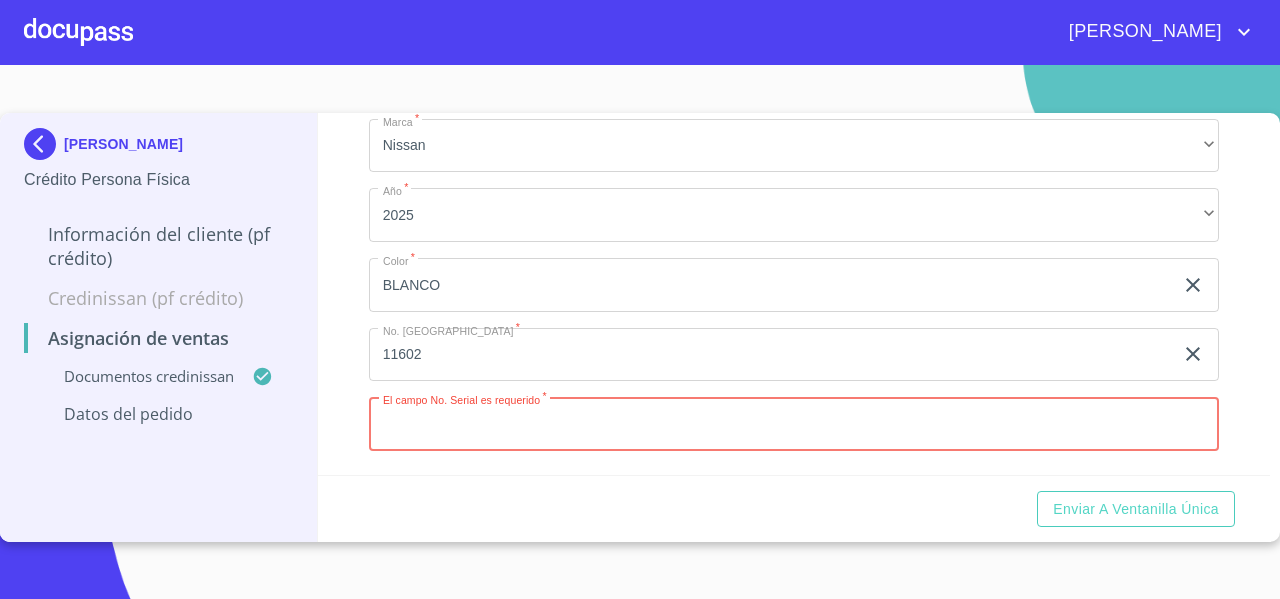 click on "Marca   *" at bounding box center (794, 424) 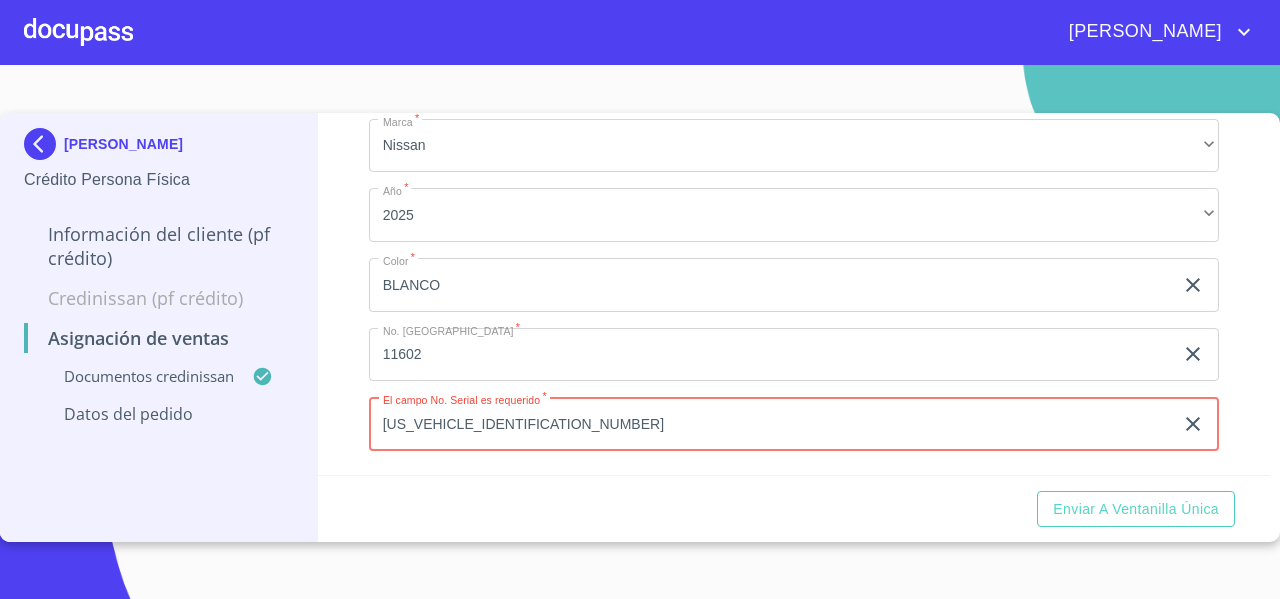 type on "[US_VEHICLE_IDENTIFICATION_NUMBER]" 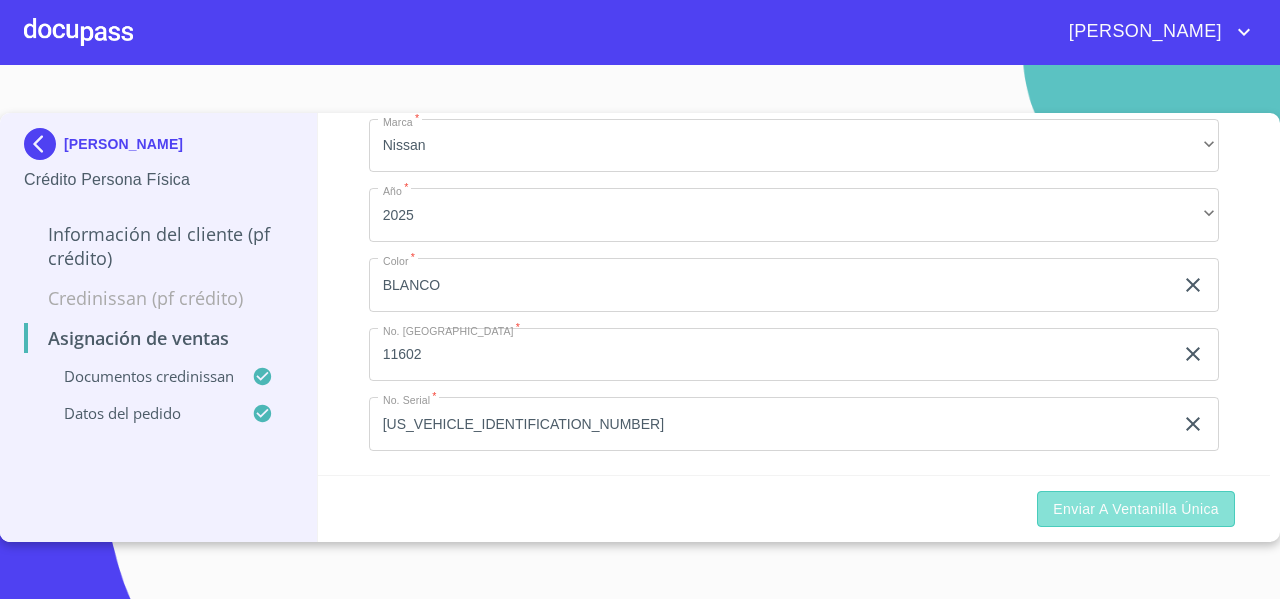 click on "Enviar a Ventanilla única" at bounding box center (1136, 509) 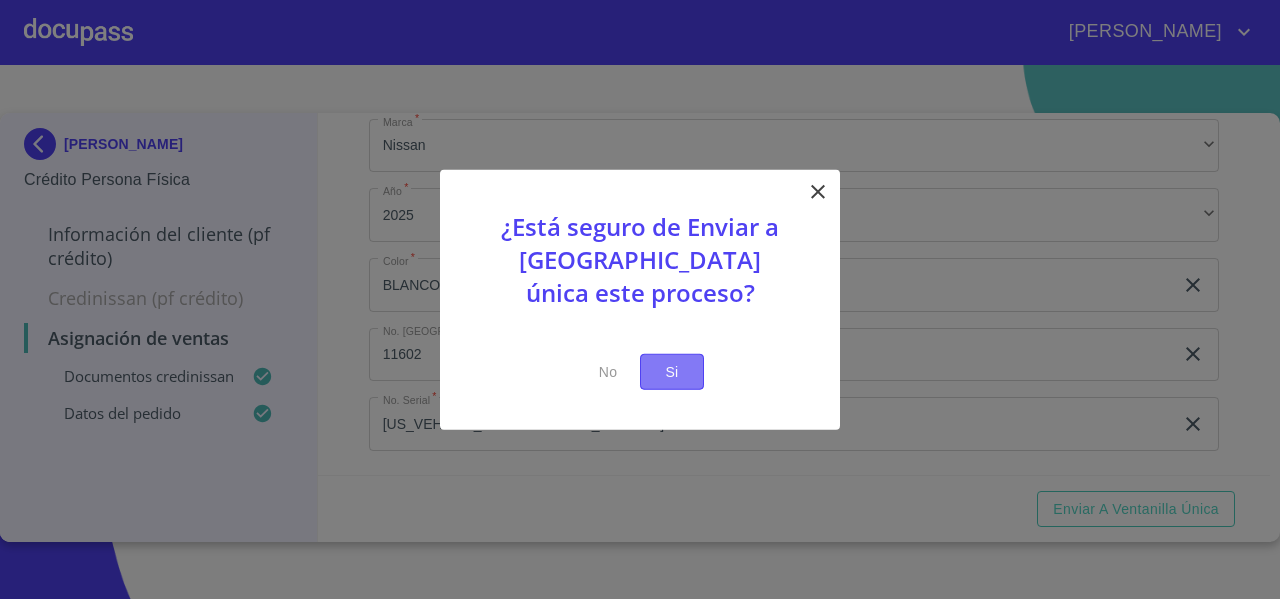 click on "Si" at bounding box center (672, 371) 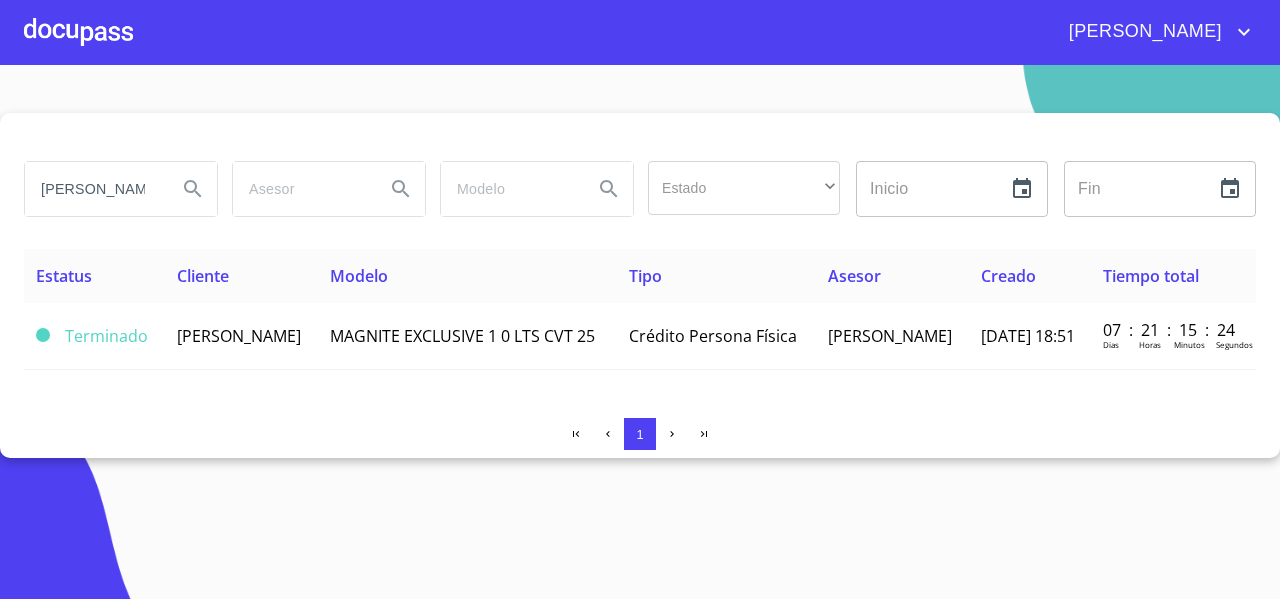 click at bounding box center [78, 32] 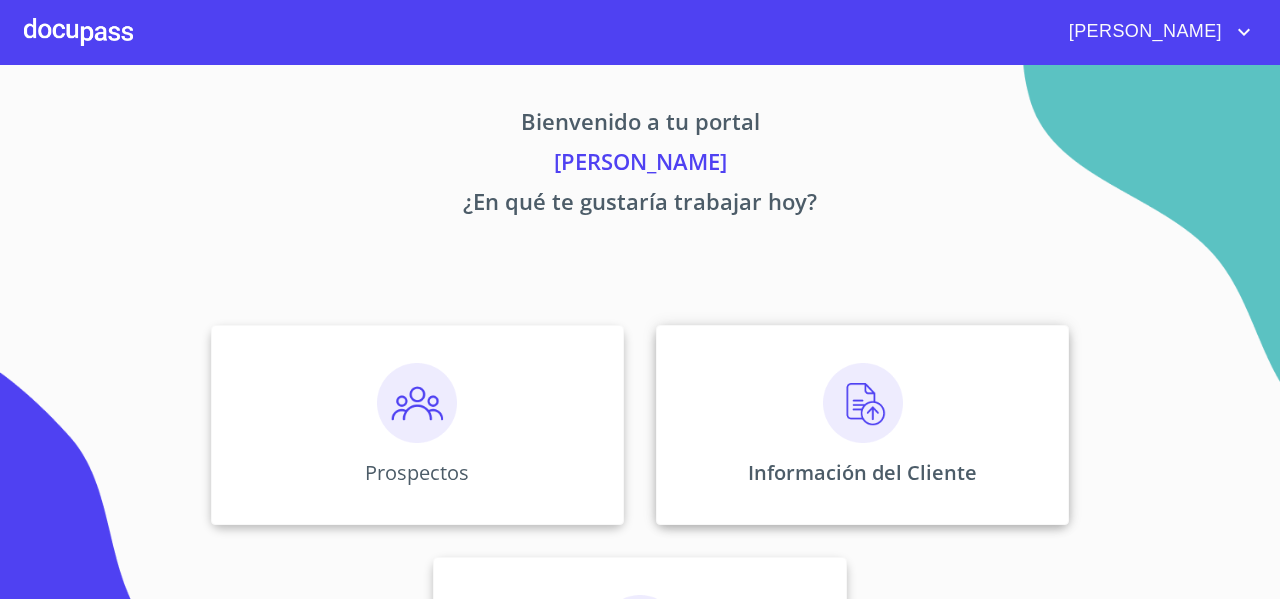 click on "Información del Cliente" at bounding box center [862, 425] 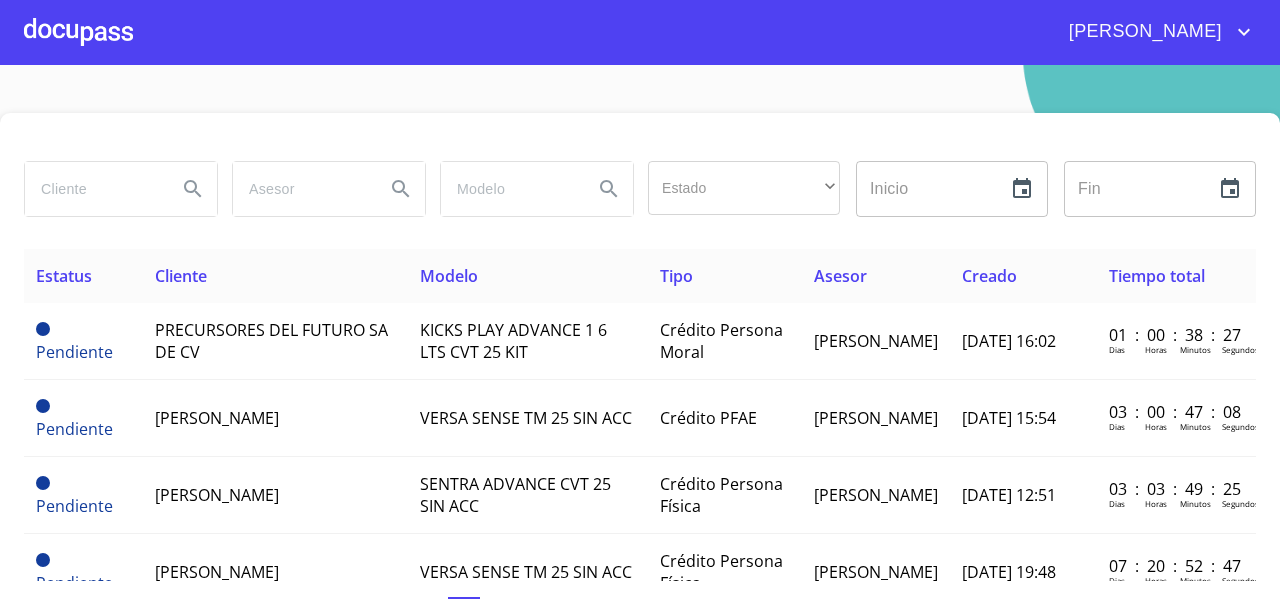 click at bounding box center [78, 32] 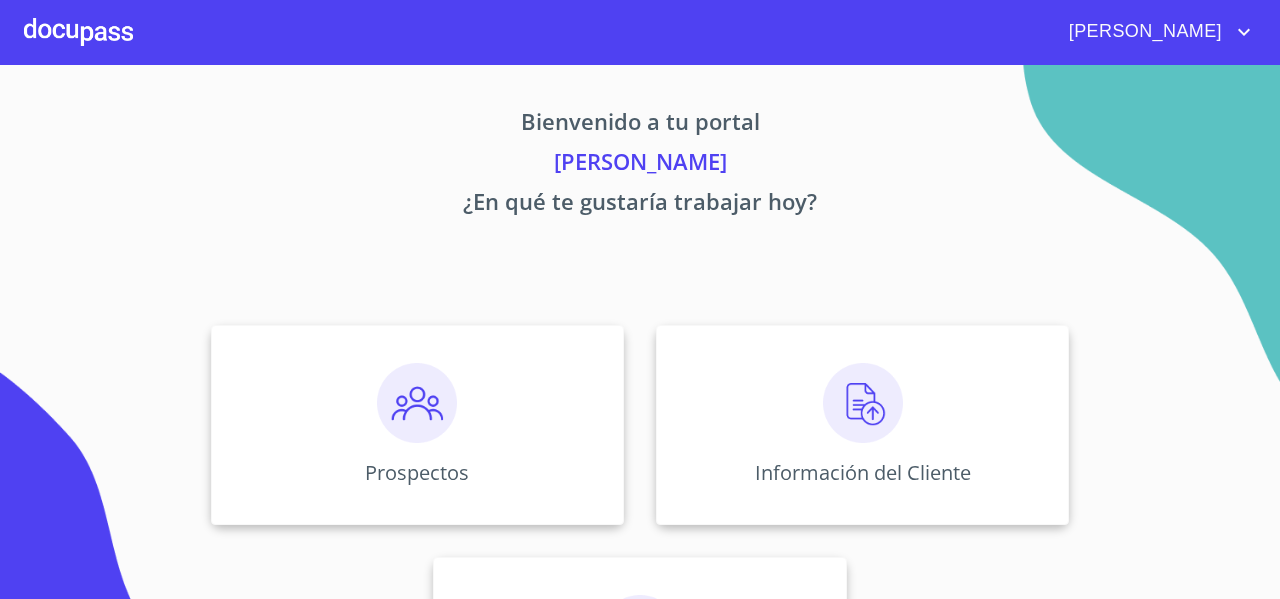 click on "Prospectos Información del Cliente Asignación de Ventas" at bounding box center (640, 541) 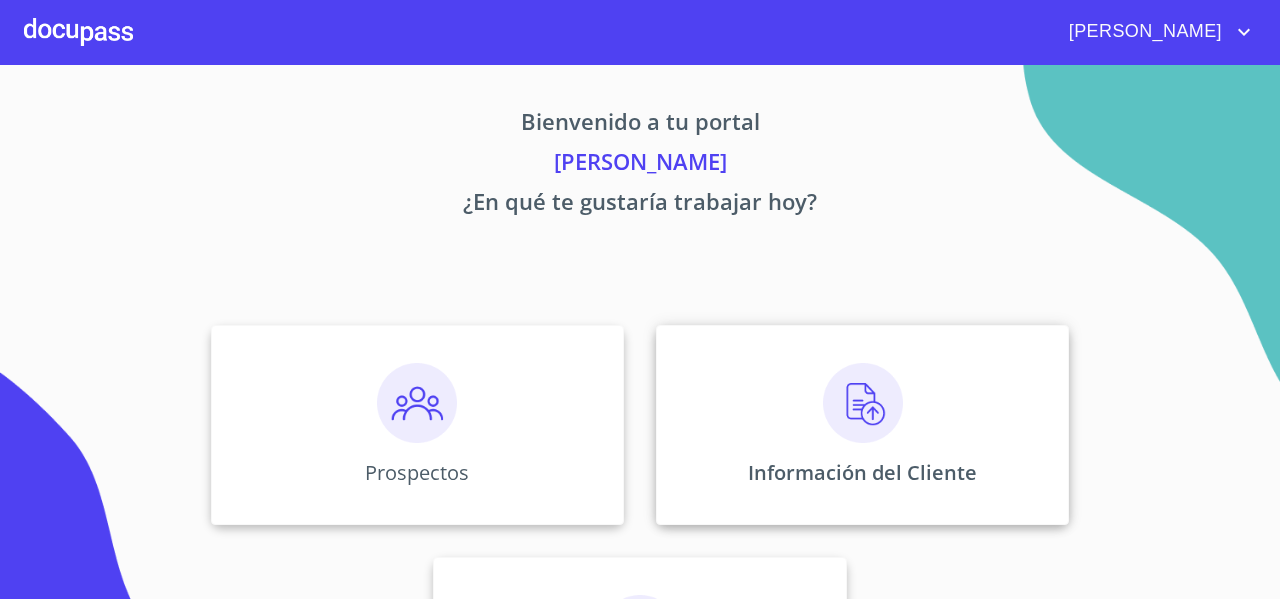 click on "Información del Cliente" at bounding box center [862, 425] 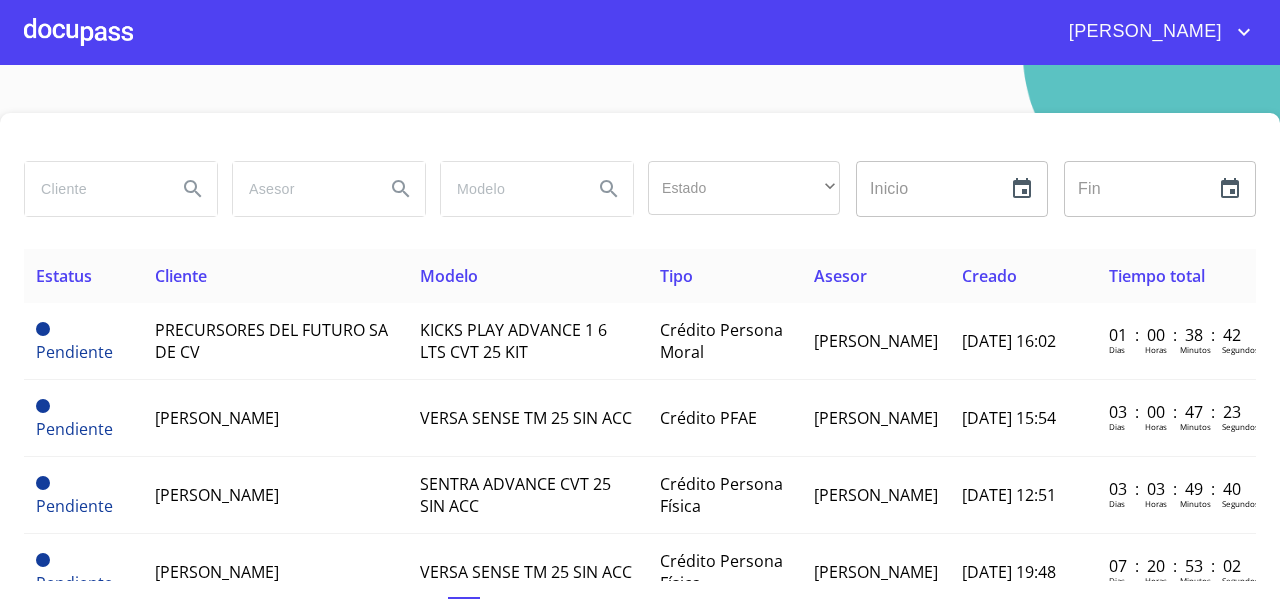 click at bounding box center [93, 189] 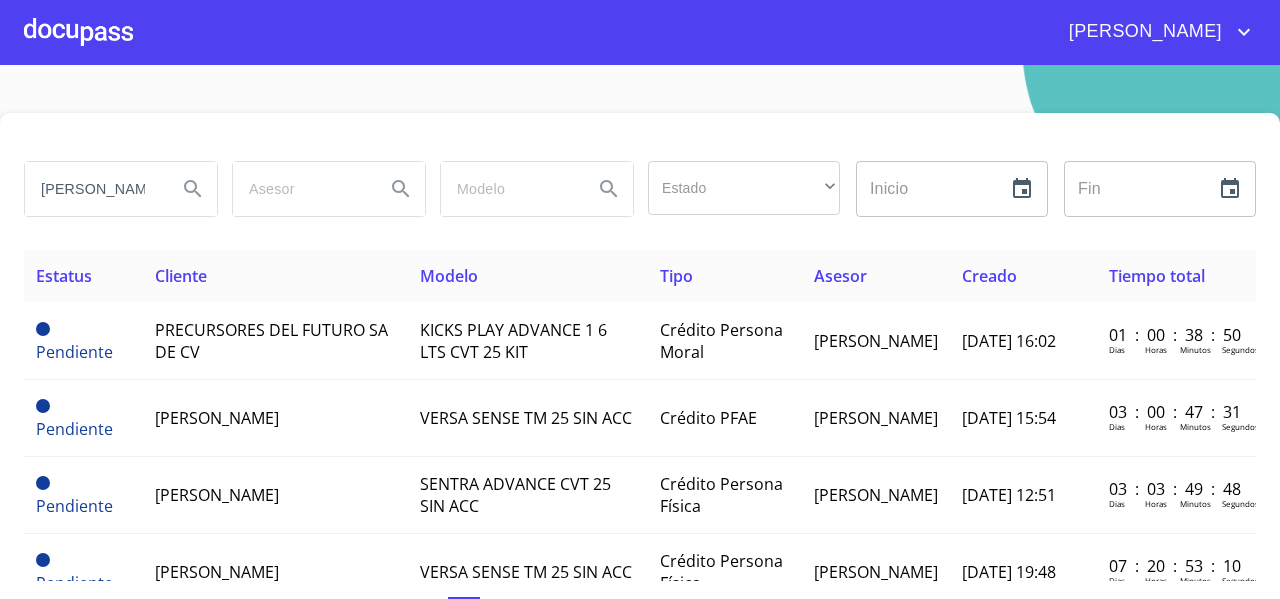type on "[PERSON_NAME]" 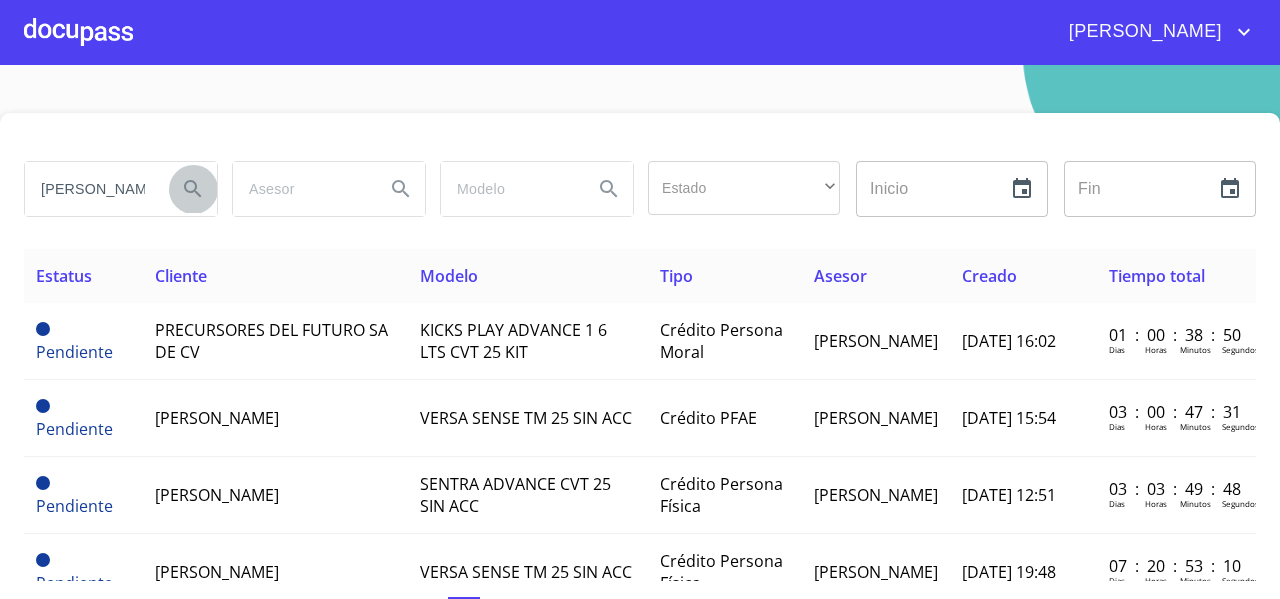 click at bounding box center [193, 189] 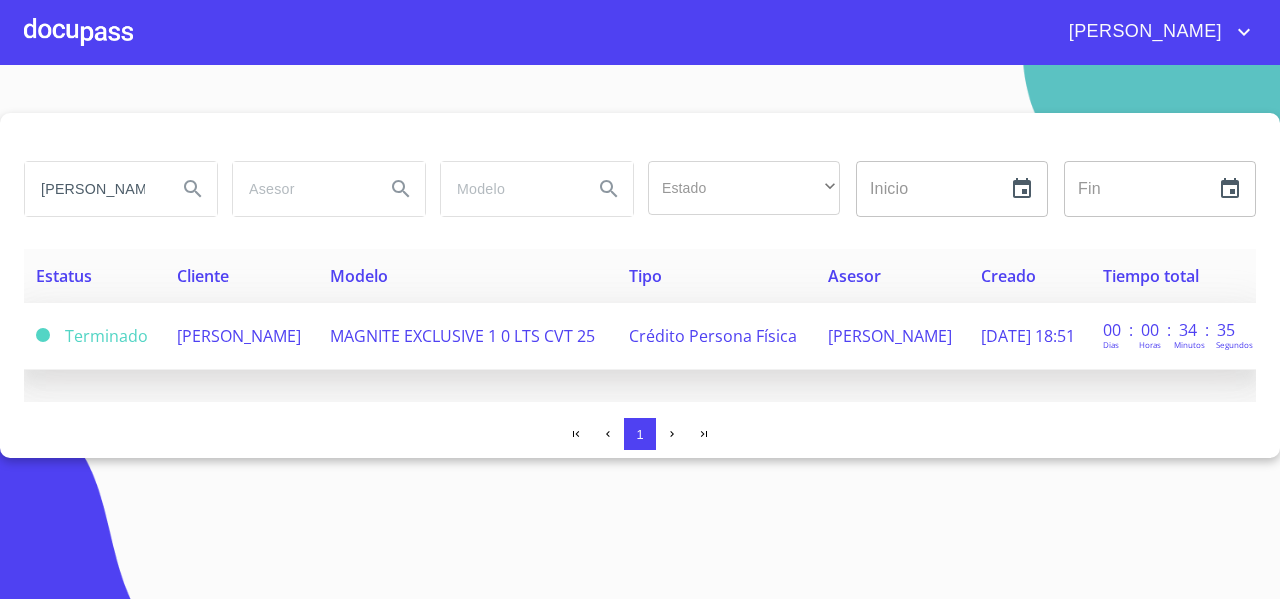 click on "[PERSON_NAME]" at bounding box center [241, 336] 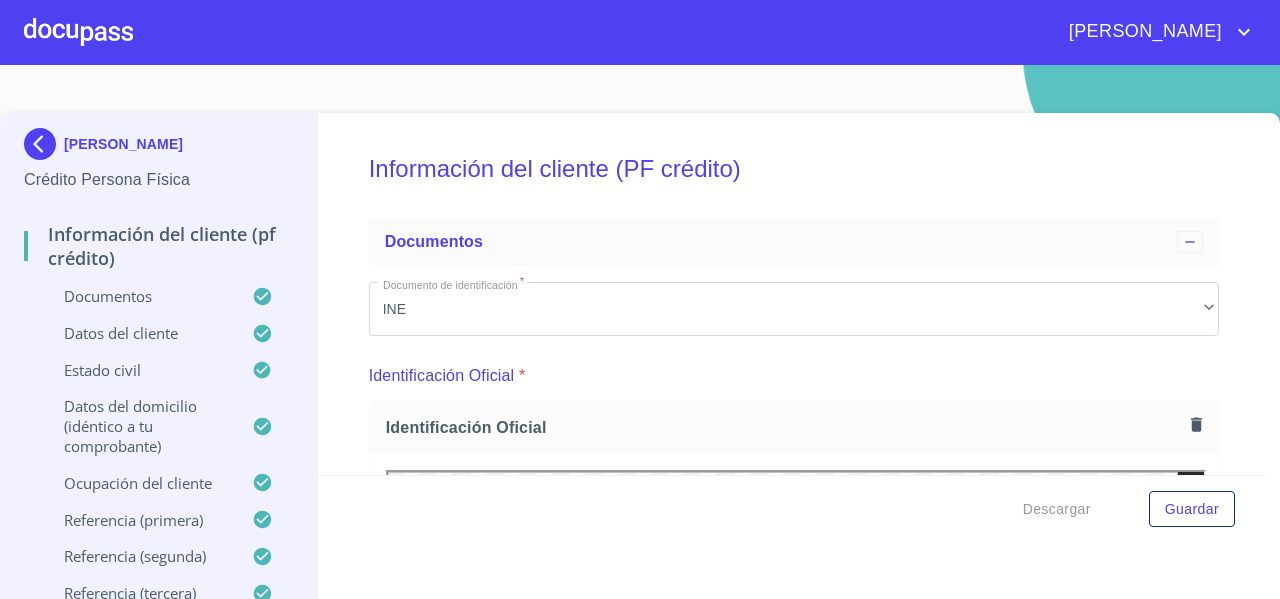 scroll, scrollTop: 0, scrollLeft: 0, axis: both 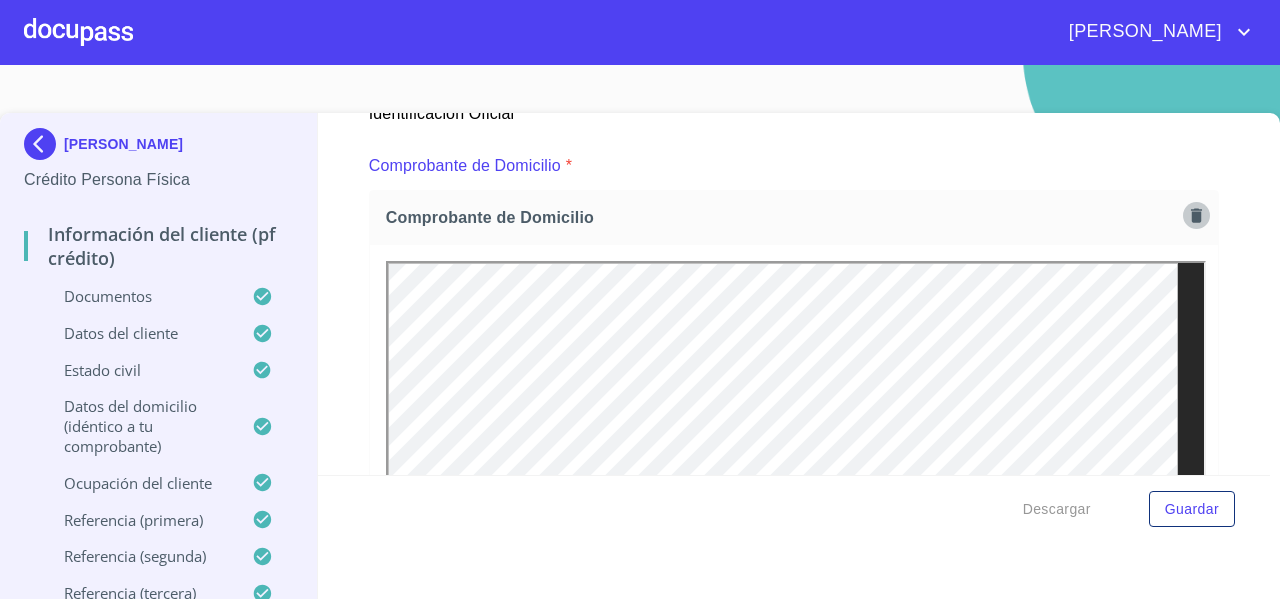 click 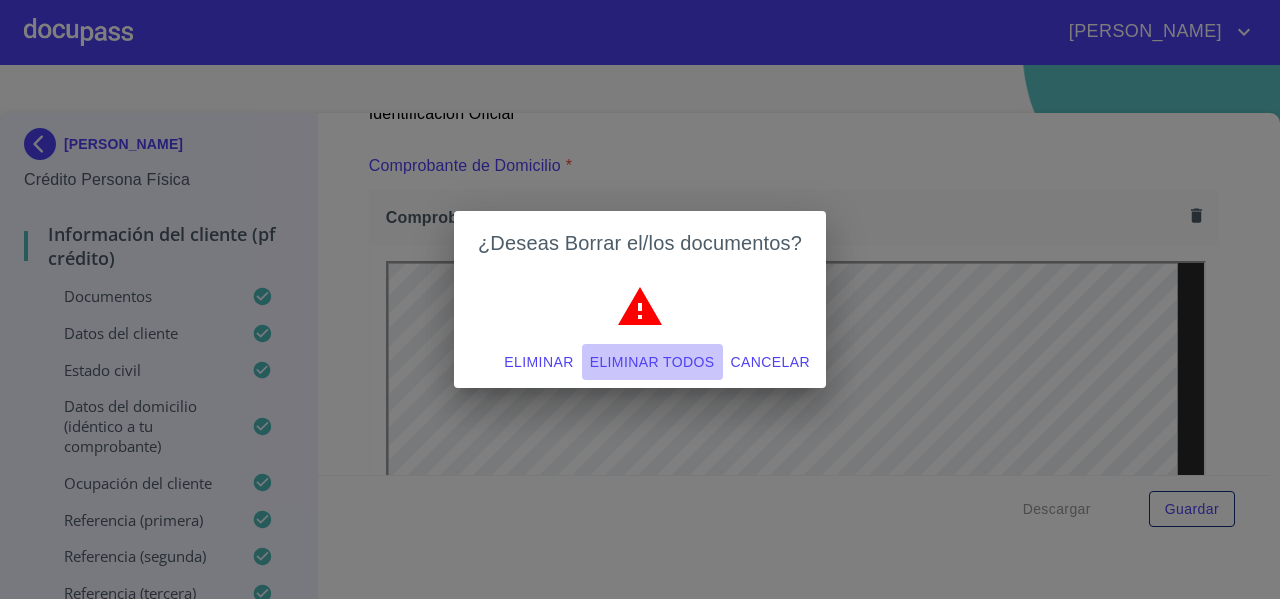 click on "Eliminar todos" at bounding box center (652, 362) 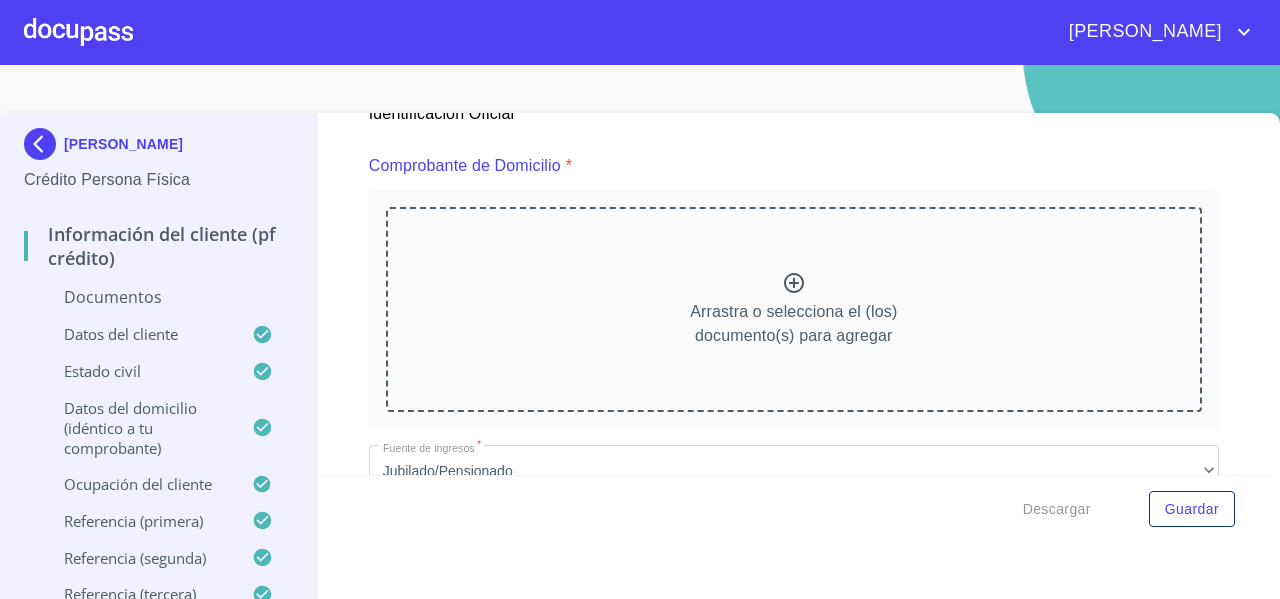 click on "Arrastra o selecciona el (los) documento(s) para agregar" at bounding box center (794, 309) 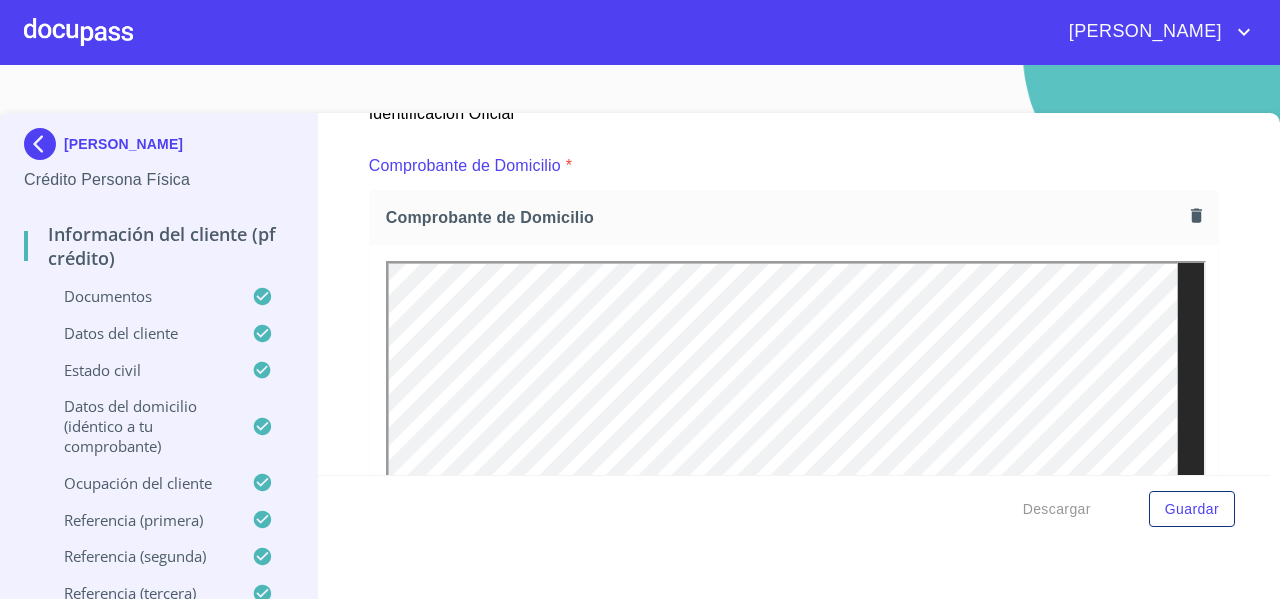 scroll, scrollTop: 0, scrollLeft: 0, axis: both 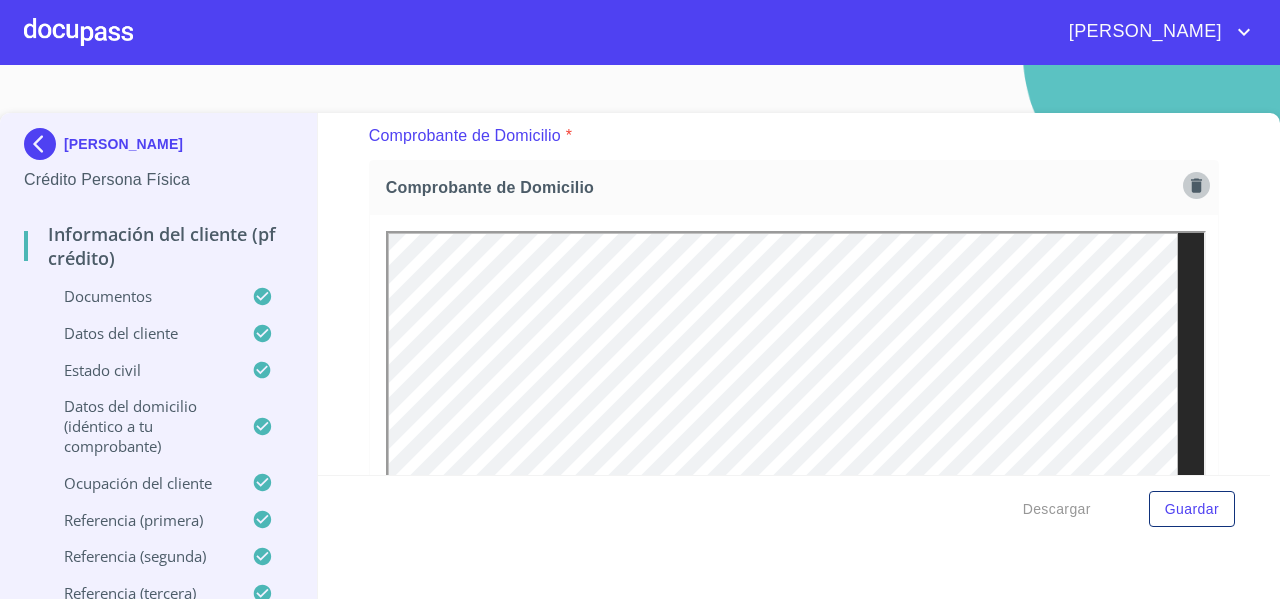 click 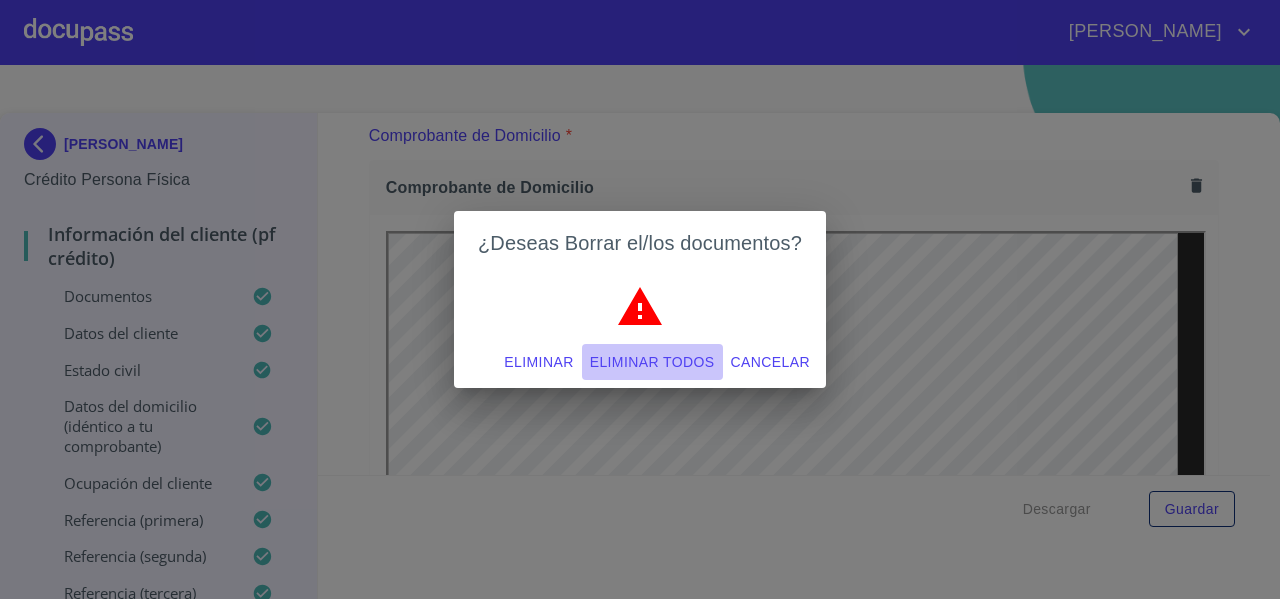 click on "Eliminar todos" at bounding box center [652, 362] 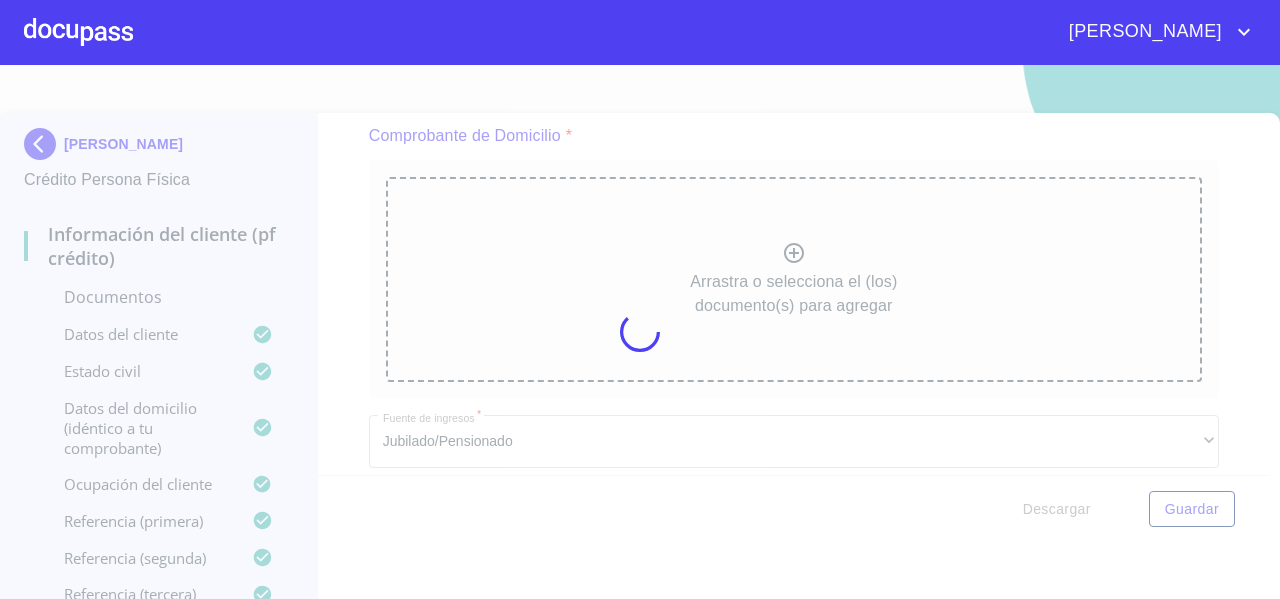 click at bounding box center (640, 332) 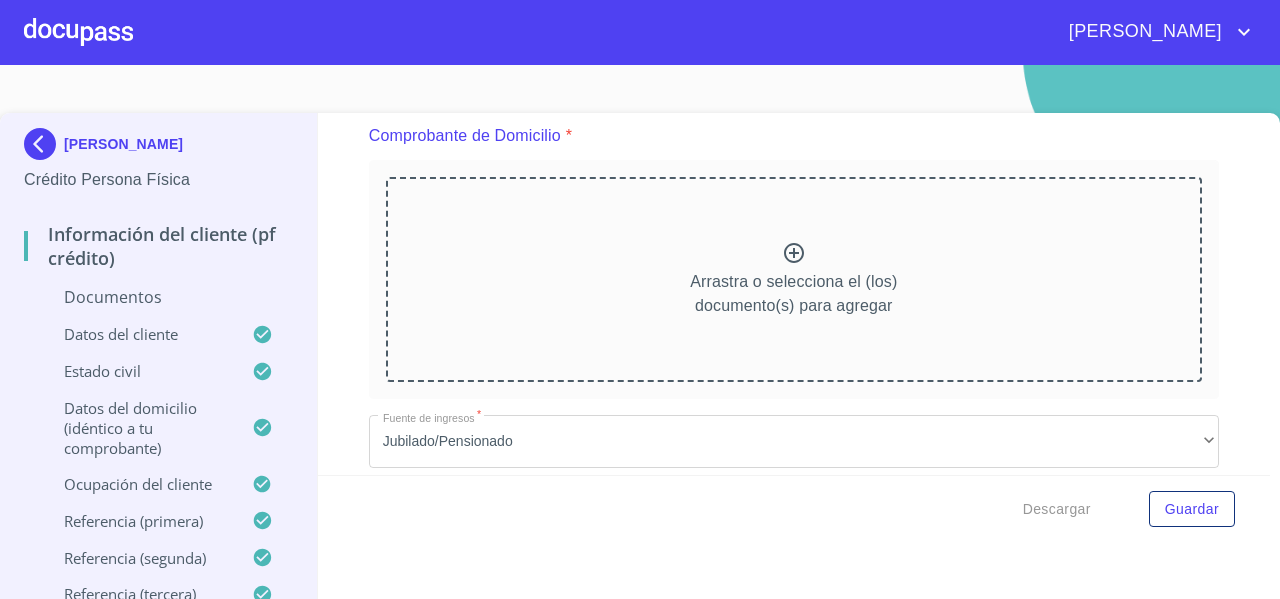 click on "Arrastra o selecciona el (los) documento(s) para agregar" at bounding box center (794, 279) 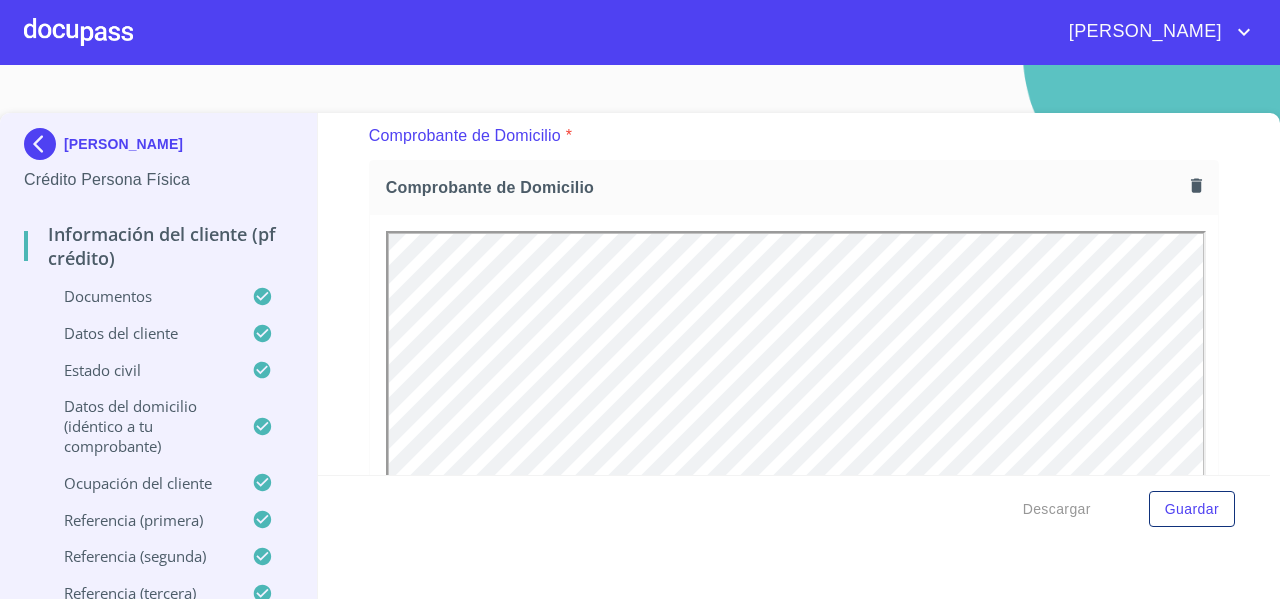scroll, scrollTop: 0, scrollLeft: 0, axis: both 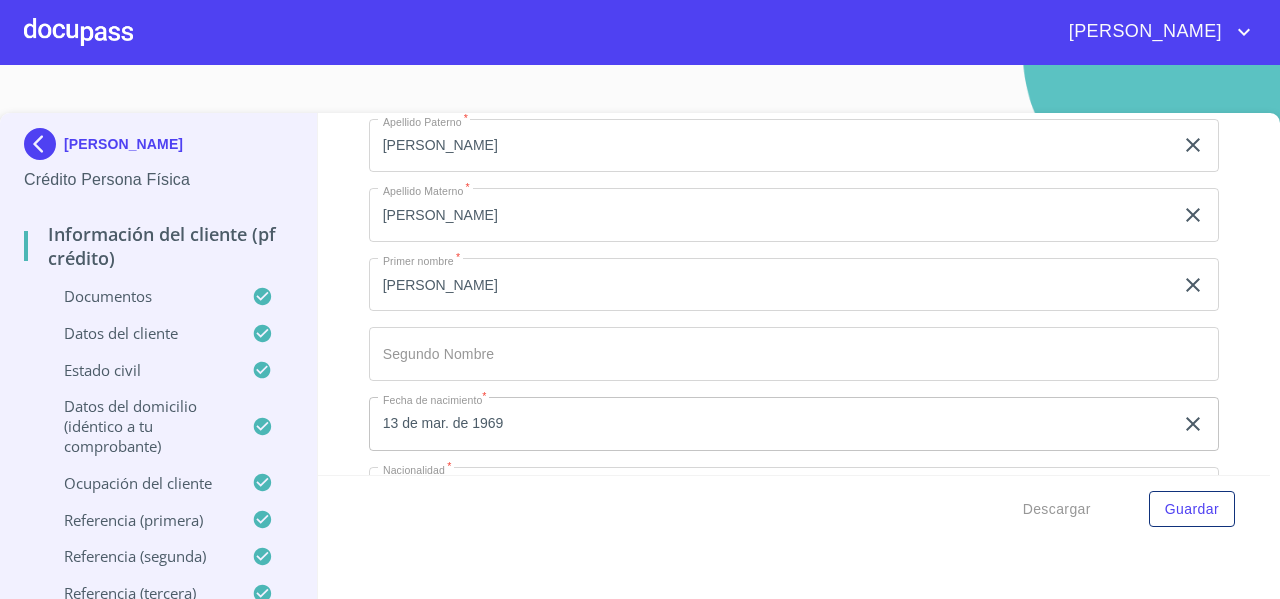click at bounding box center (78, 32) 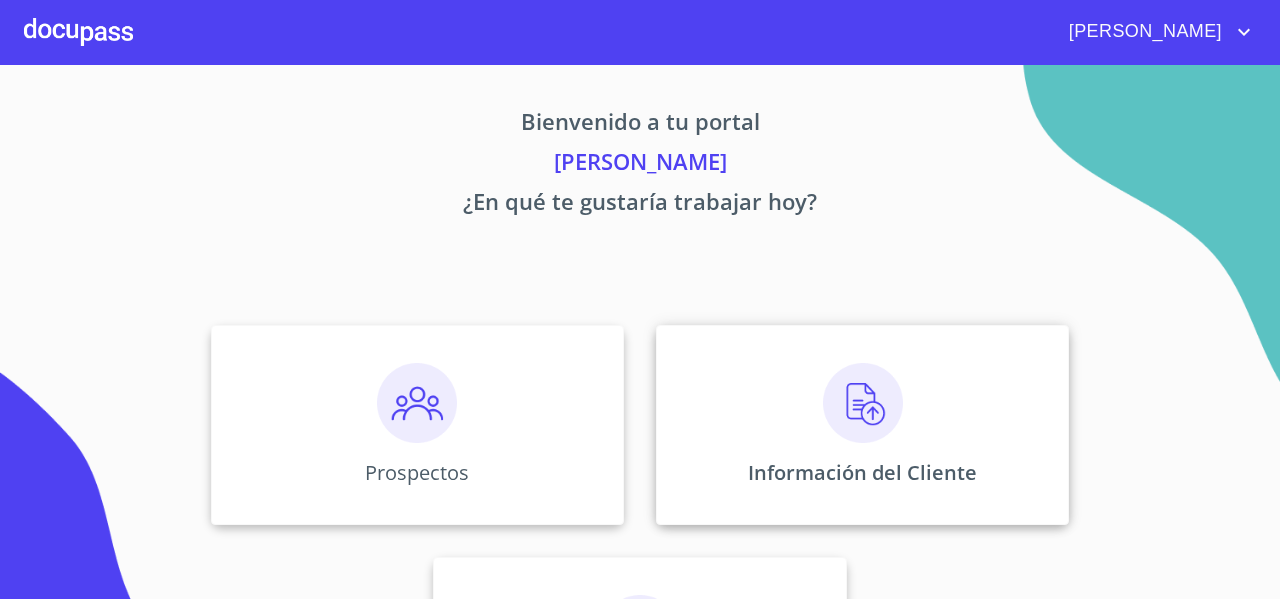 click on "Información del Cliente" at bounding box center [862, 425] 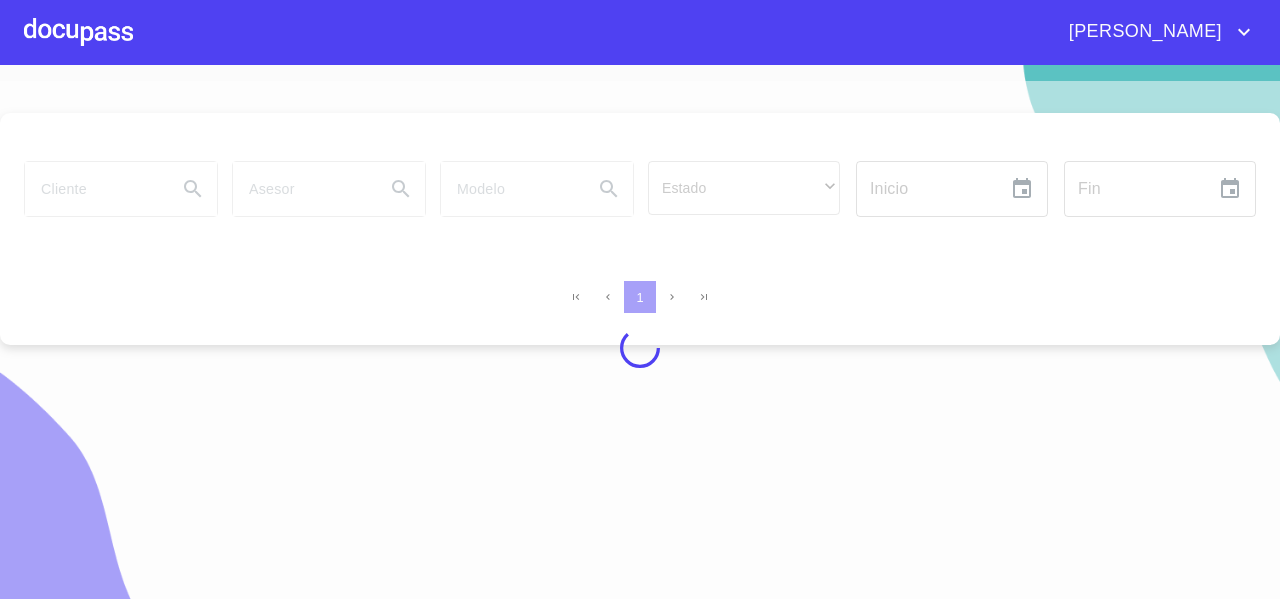 click at bounding box center [640, 348] 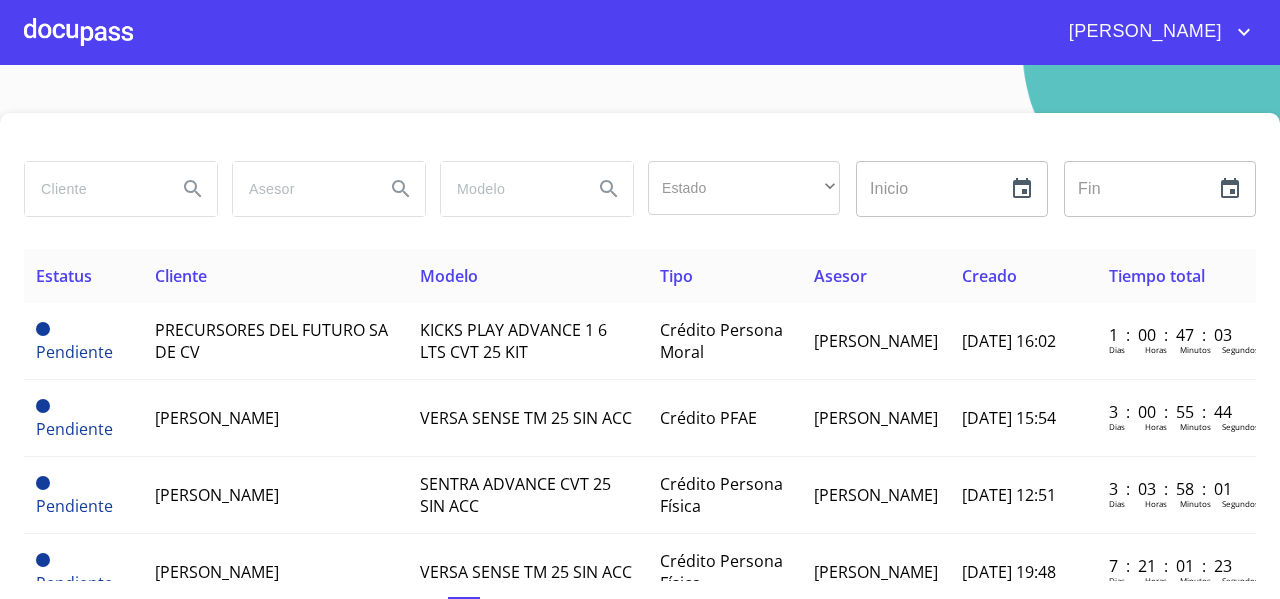click at bounding box center (93, 189) 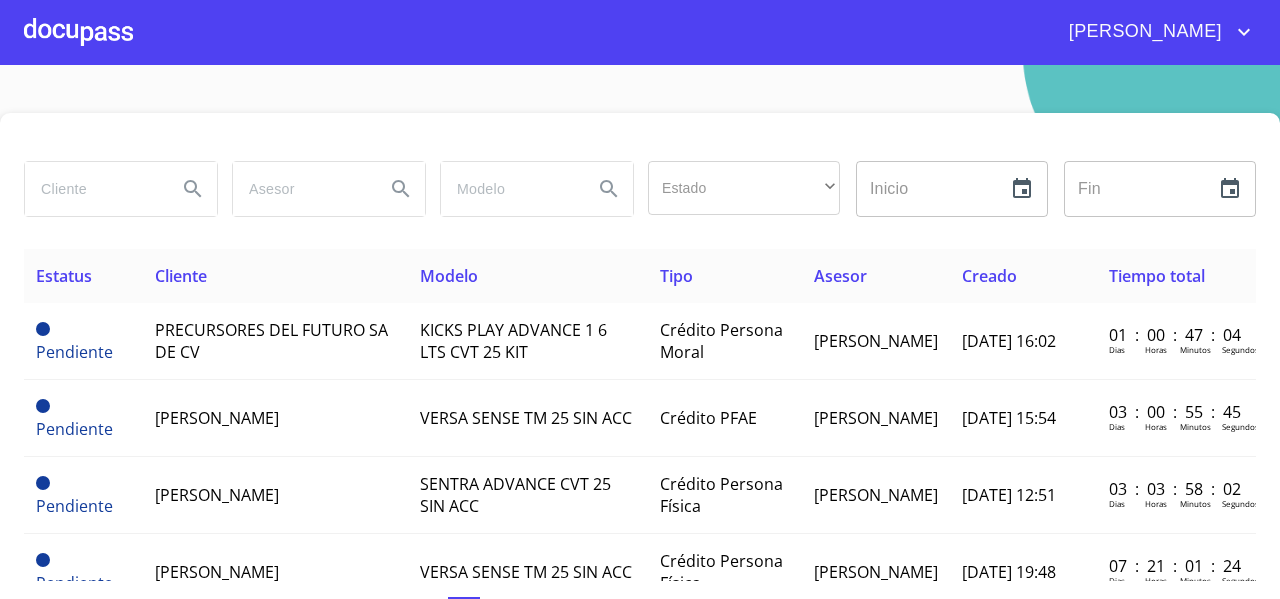 click at bounding box center [93, 189] 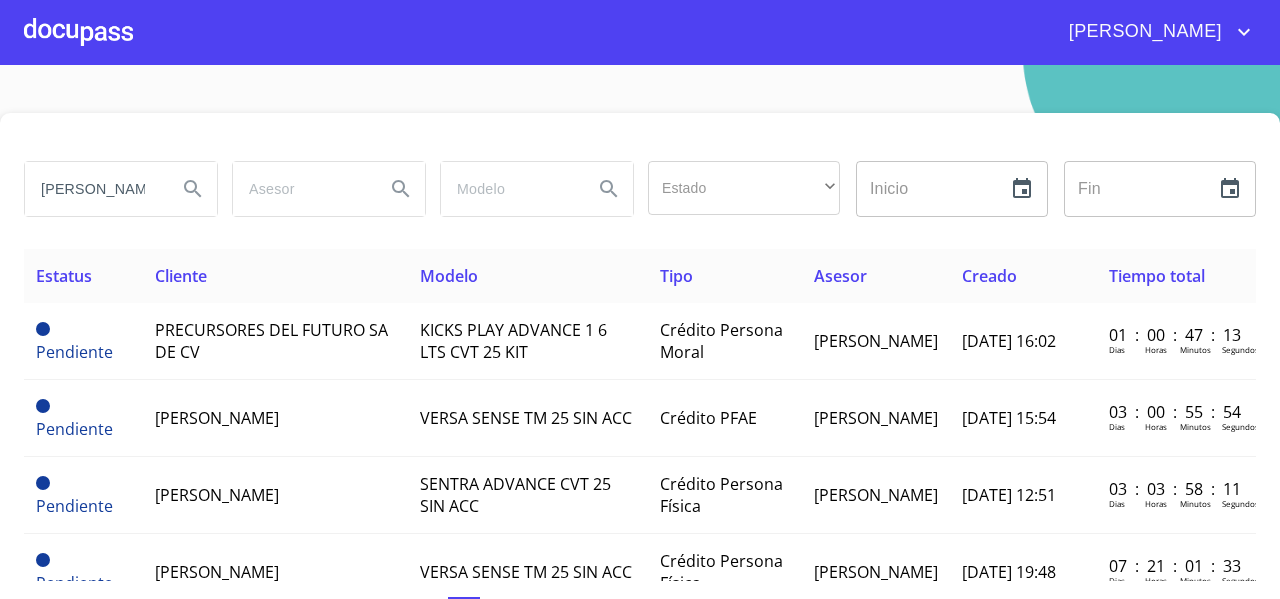 type on "[PERSON_NAME]" 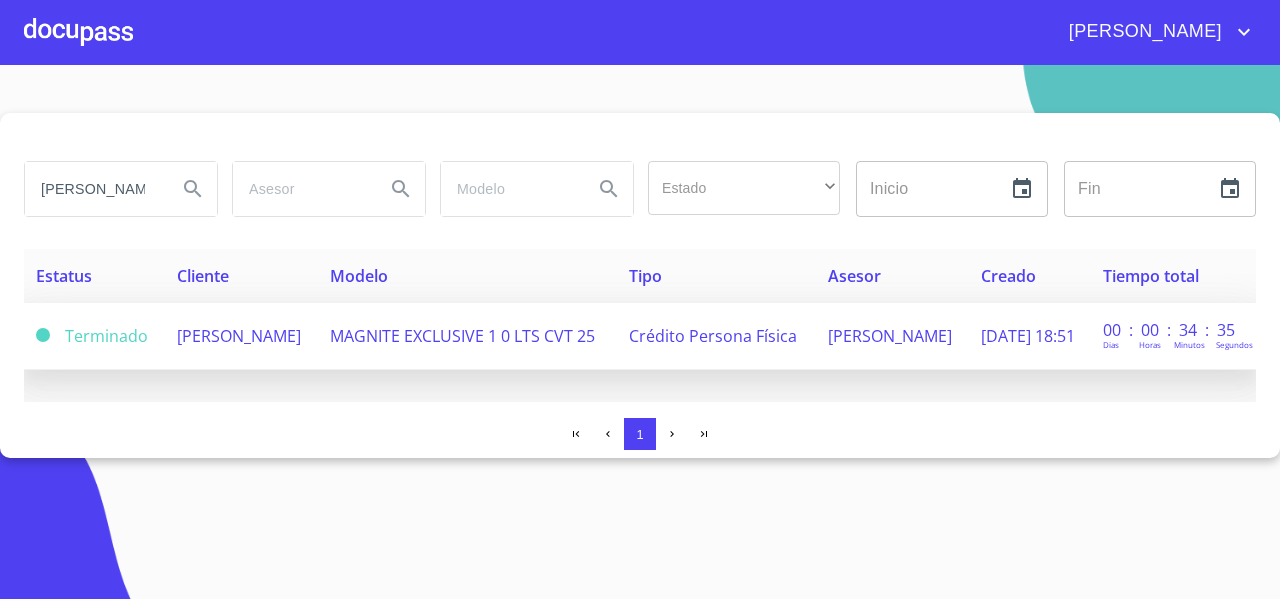 click on "[PERSON_NAME]" at bounding box center (241, 336) 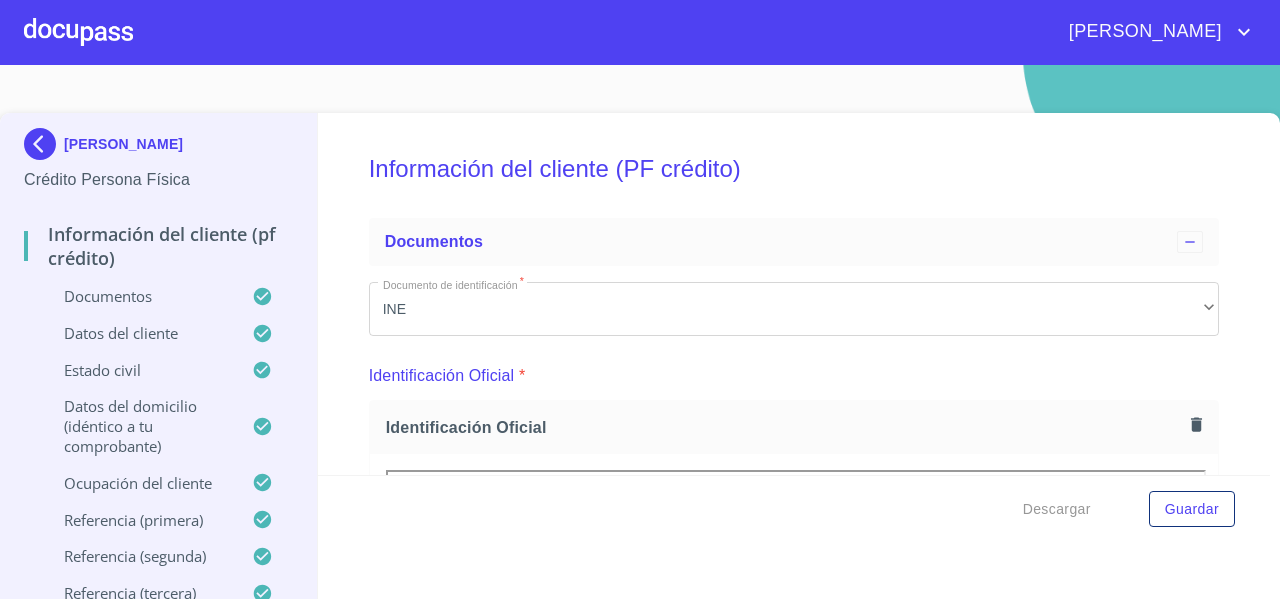 click on "Información del cliente (PF crédito)   Documentos Documento de identificación   * INE ​ Identificación Oficial * Identificación Oficial Identificación Oficial Comprobante de Domicilio * Arrastra o selecciona el (los) documento(s) para agregar Fuente de ingresos   * Jubilado/Pensionado ​ Comprobante de Ingresos mes 1 * Arrastra o selecciona el (los) documento(s) para agregar Comprobante de Ingresos mes 2 Arrastra o selecciona el (los) documento(s) para agregar Comprobante de Ingresos mes 3 Arrastra o selecciona el (los) documento(s) para agregar CURP * Arrastra o selecciona el (los) documento(s) para agregar Constancia de situación fiscal Arrastra o selecciona el (los) documento(s) para agregar Datos del cliente Apellido Paterno   * ALONSO ​ Apellido Materno   * REYNOSO ​ Primer nombre   * MINERVA ​ Segundo Nombre ​ Fecha de nacimiento * 13 de mar. de 1969 ​ Nacionalidad   * Mexicana ​ País de nacimiento   * México ​ Estado de nacimiento   * Jalisco ​ CURP   * ​" at bounding box center [794, 294] 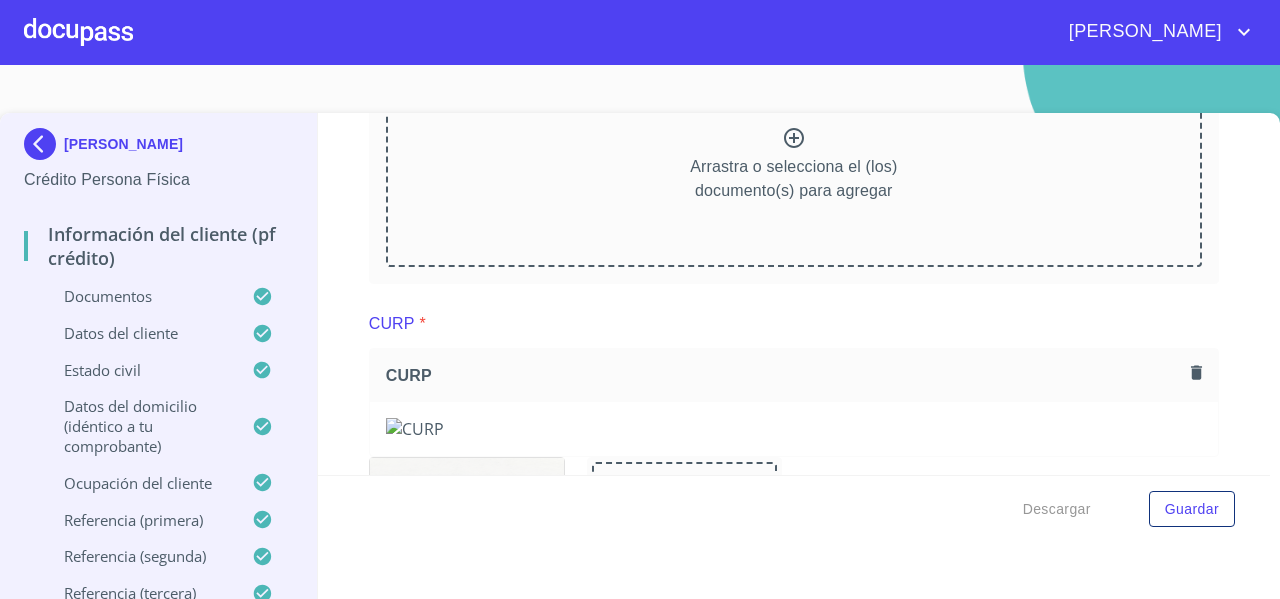 scroll, scrollTop: 2735, scrollLeft: 0, axis: vertical 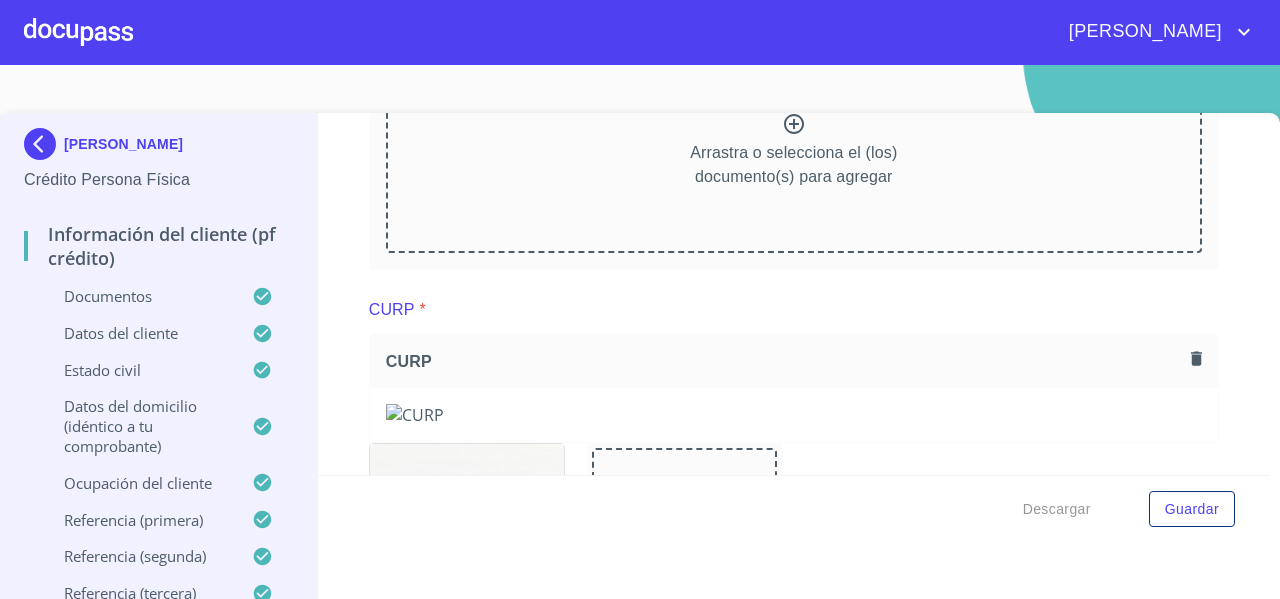 click at bounding box center (44, 144) 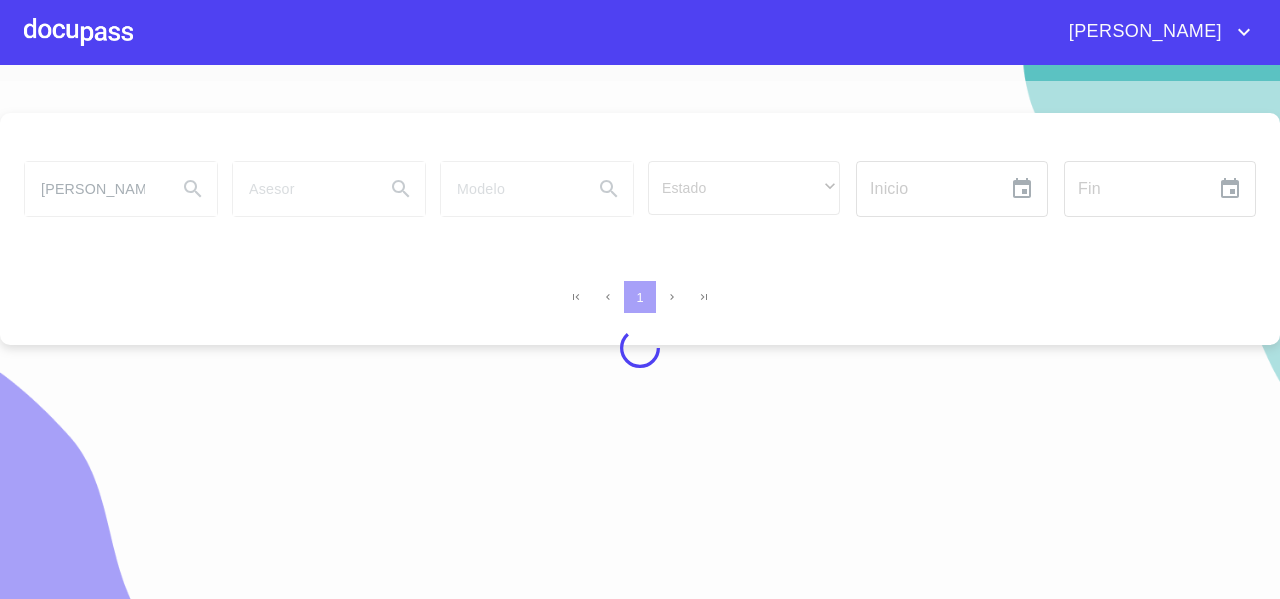 click at bounding box center (640, 348) 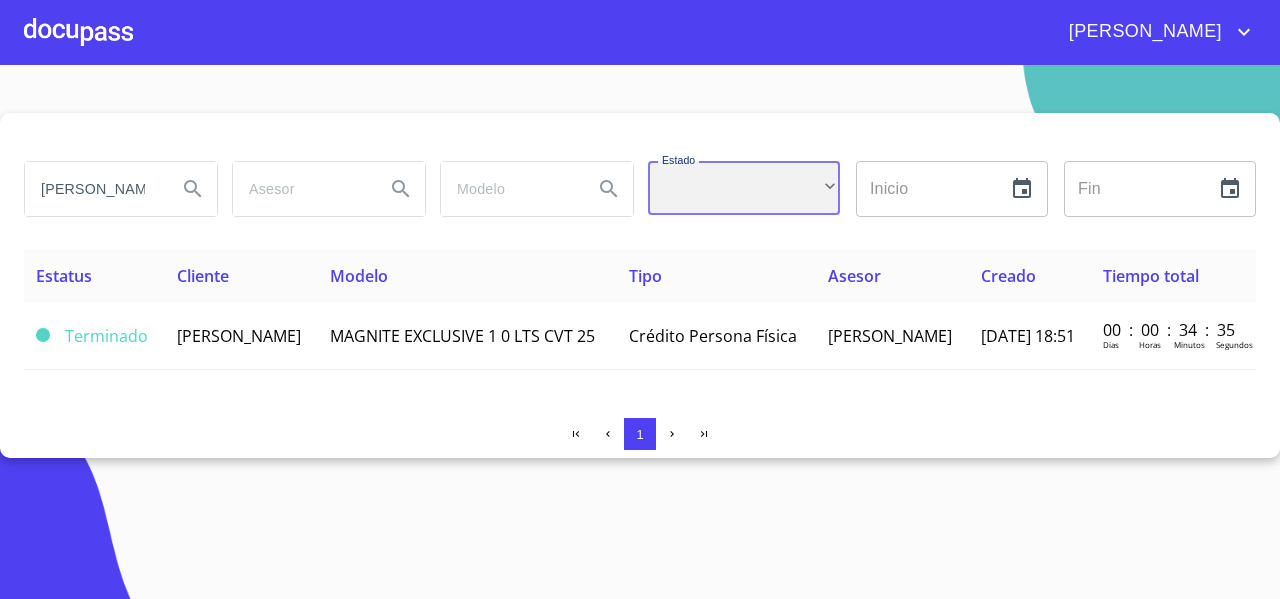 click on "​" at bounding box center (744, 188) 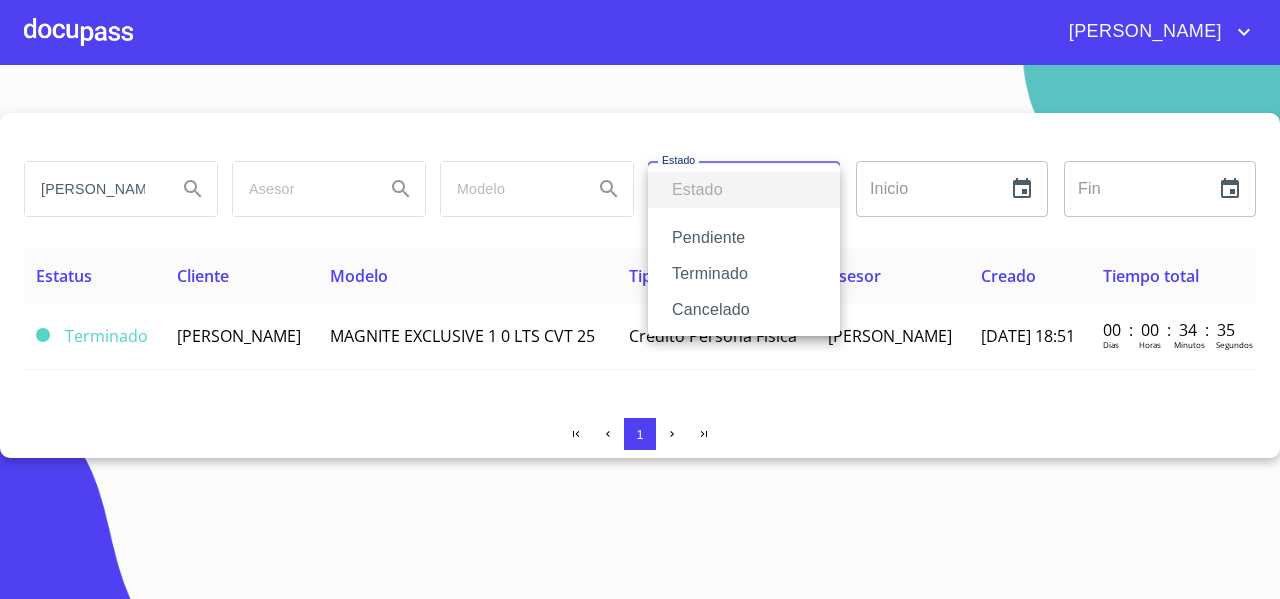 click at bounding box center (640, 299) 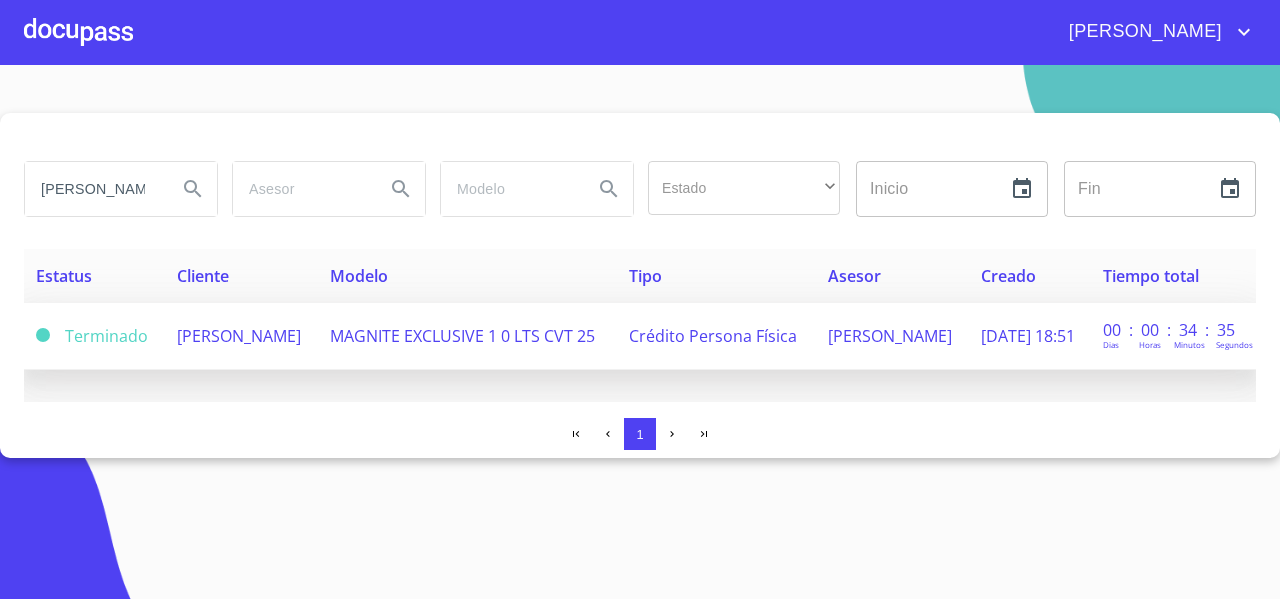 click on "[PERSON_NAME]" at bounding box center (241, 336) 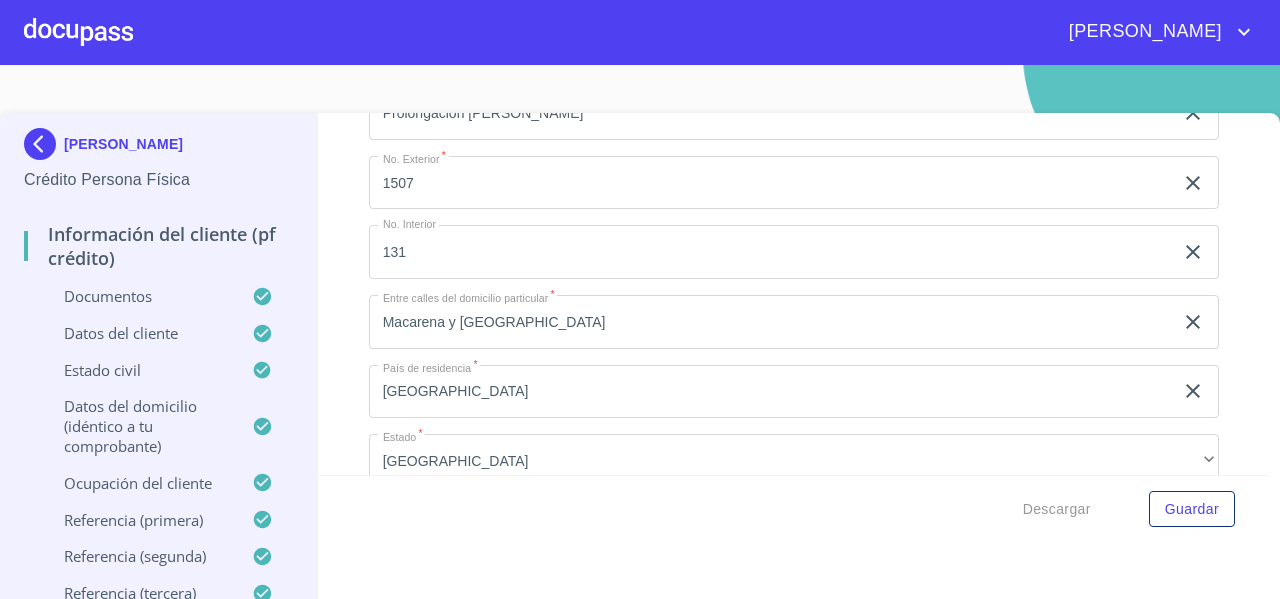 scroll, scrollTop: 5282, scrollLeft: 0, axis: vertical 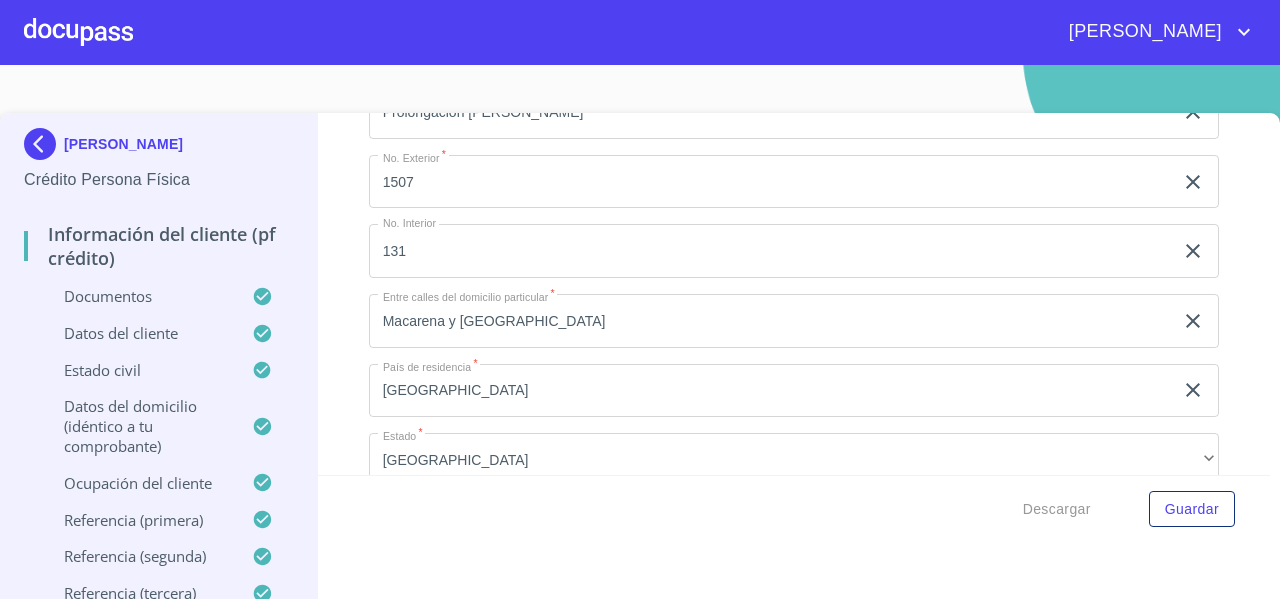 click 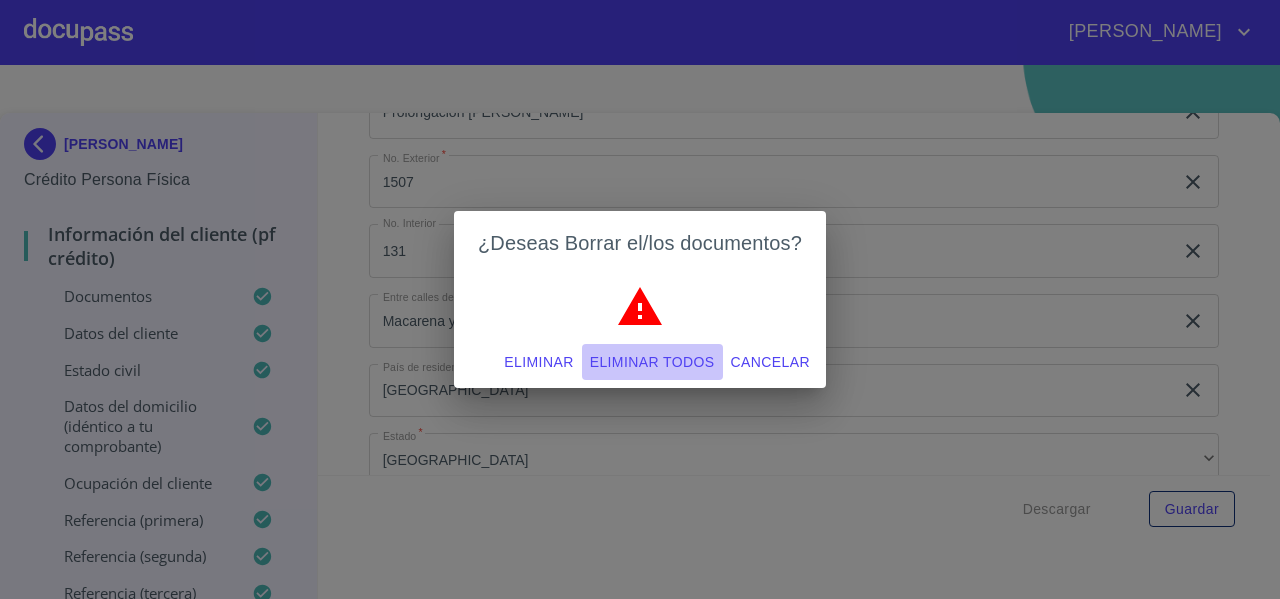 click on "Eliminar todos" at bounding box center [652, 362] 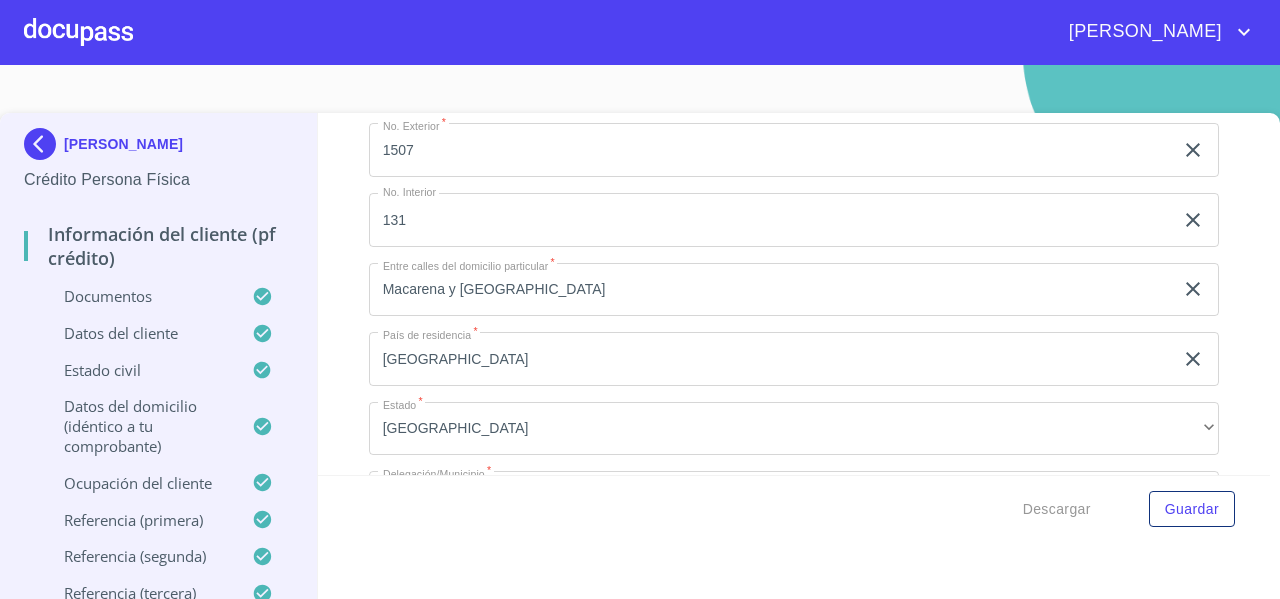 click on "Arrastra o selecciona el (los) documento(s) para agregar" at bounding box center (794, -1784) 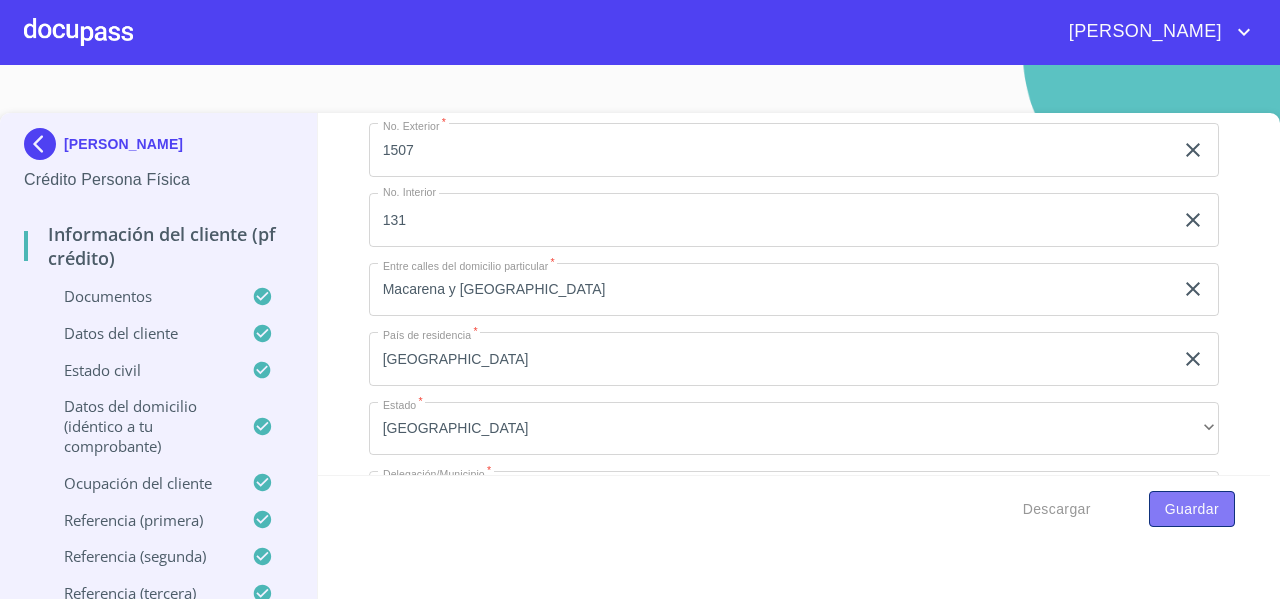 click on "Guardar" at bounding box center [1192, 509] 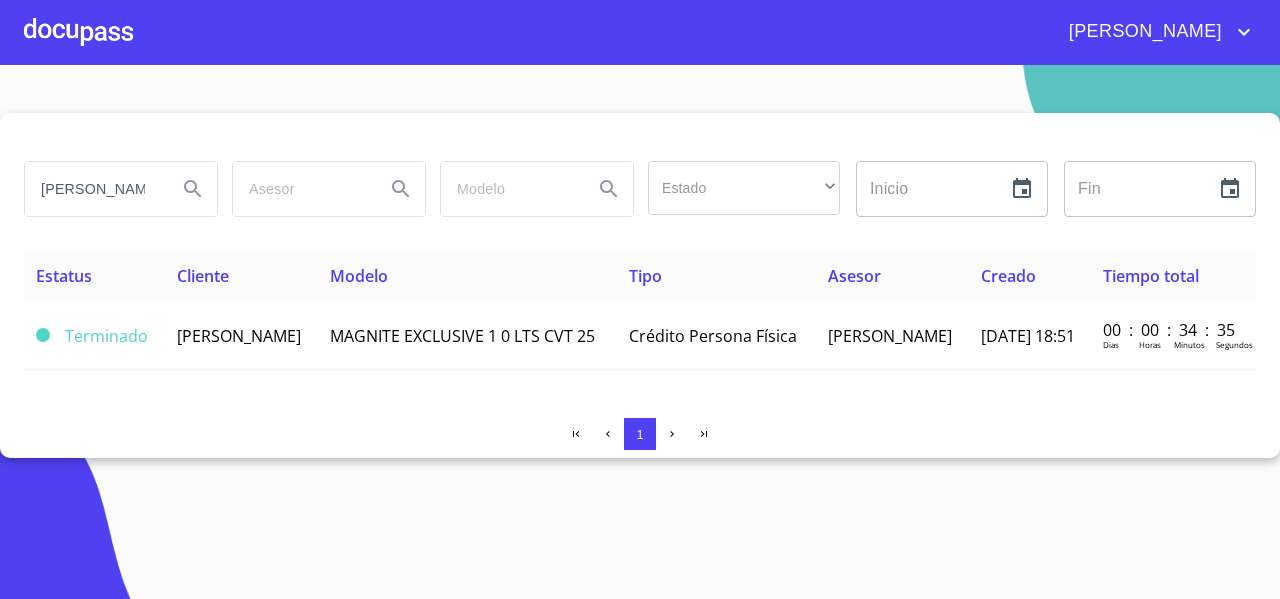 click at bounding box center (78, 32) 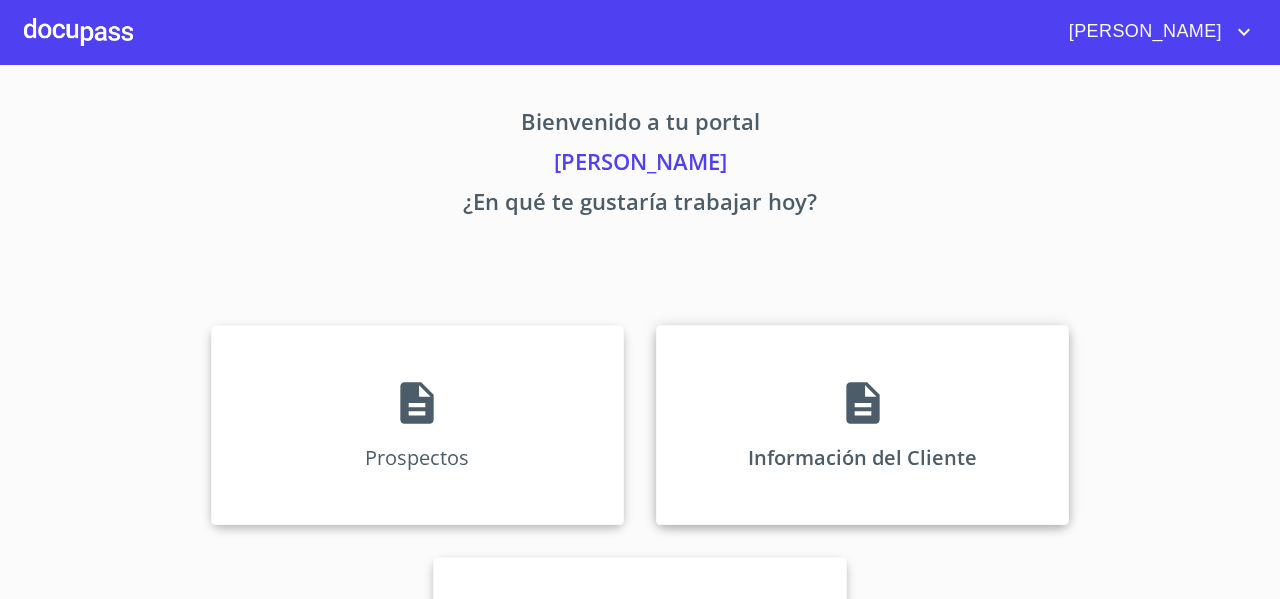 click on "Información del Cliente" at bounding box center (862, 425) 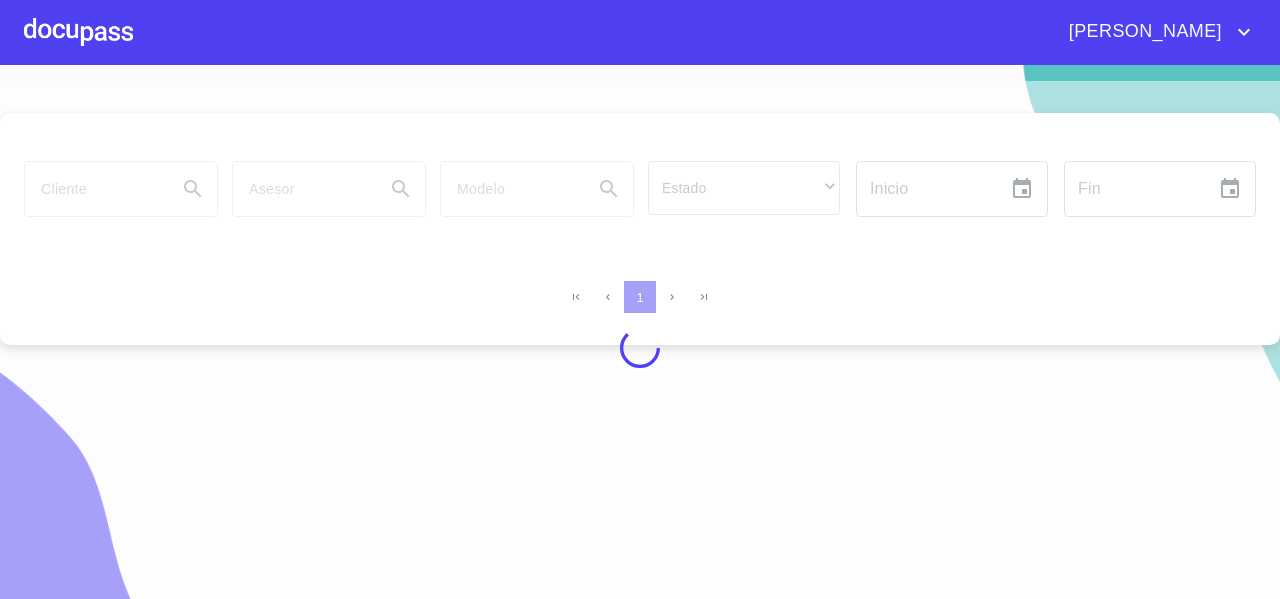click at bounding box center (640, 348) 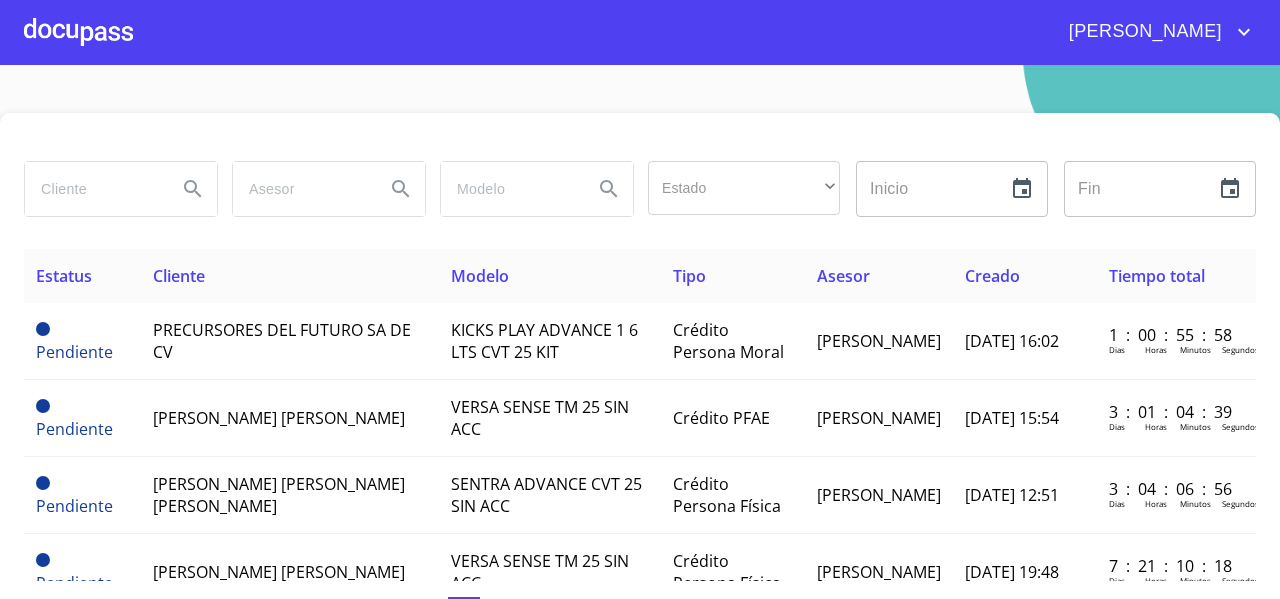 click at bounding box center [93, 189] 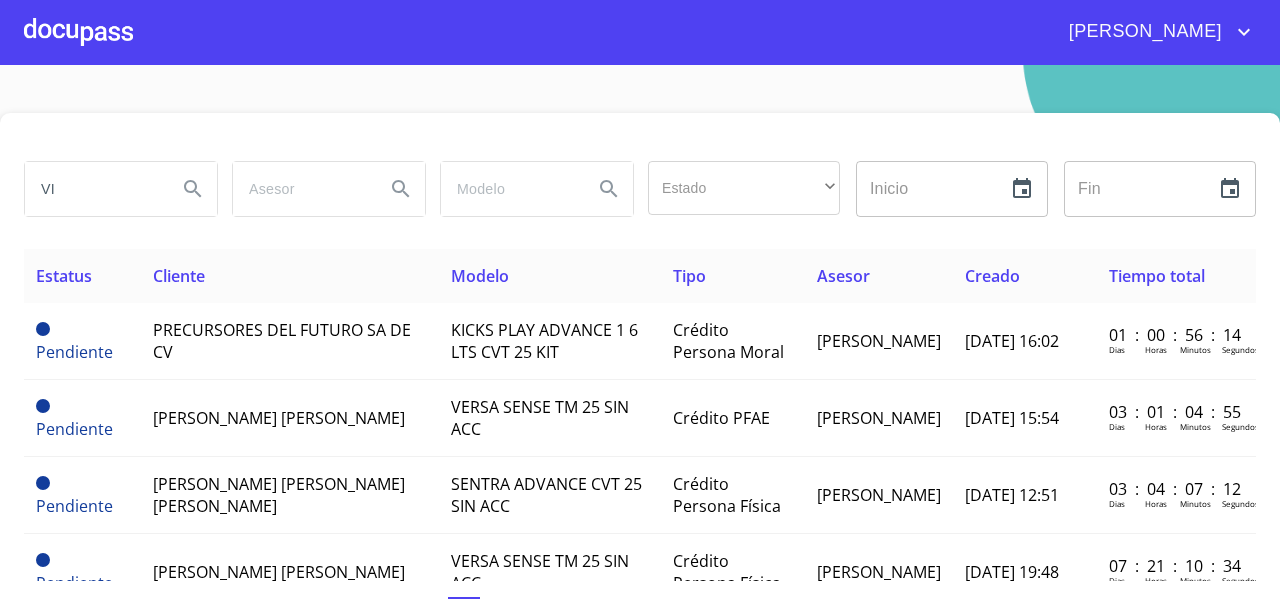 type on "V" 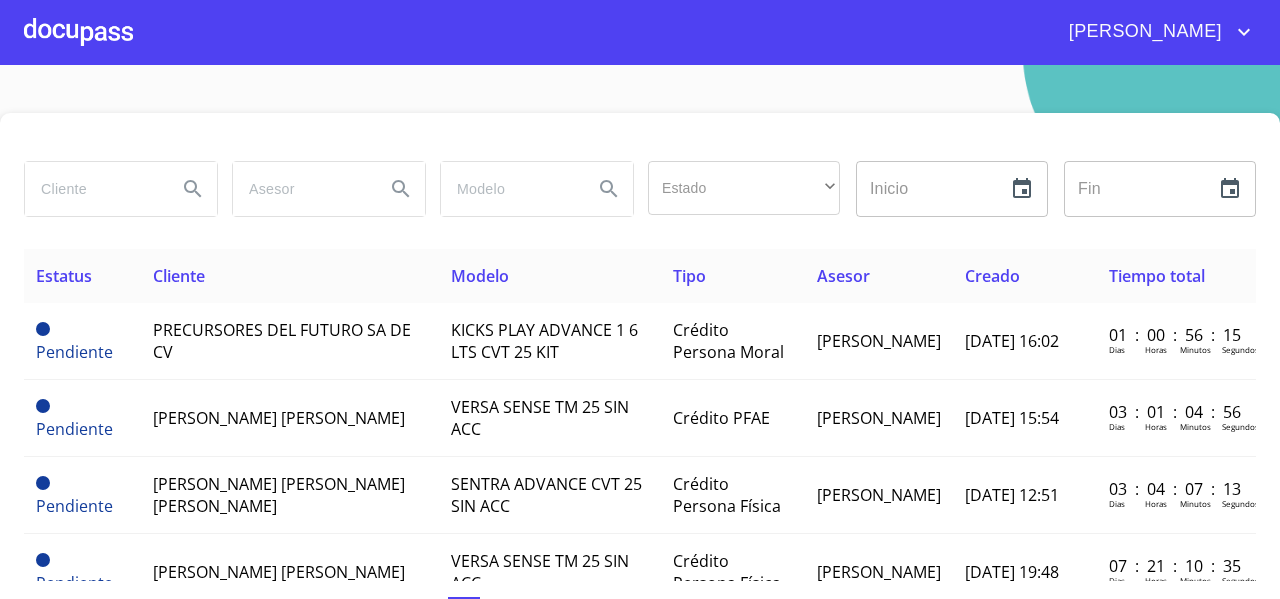 click at bounding box center (93, 189) 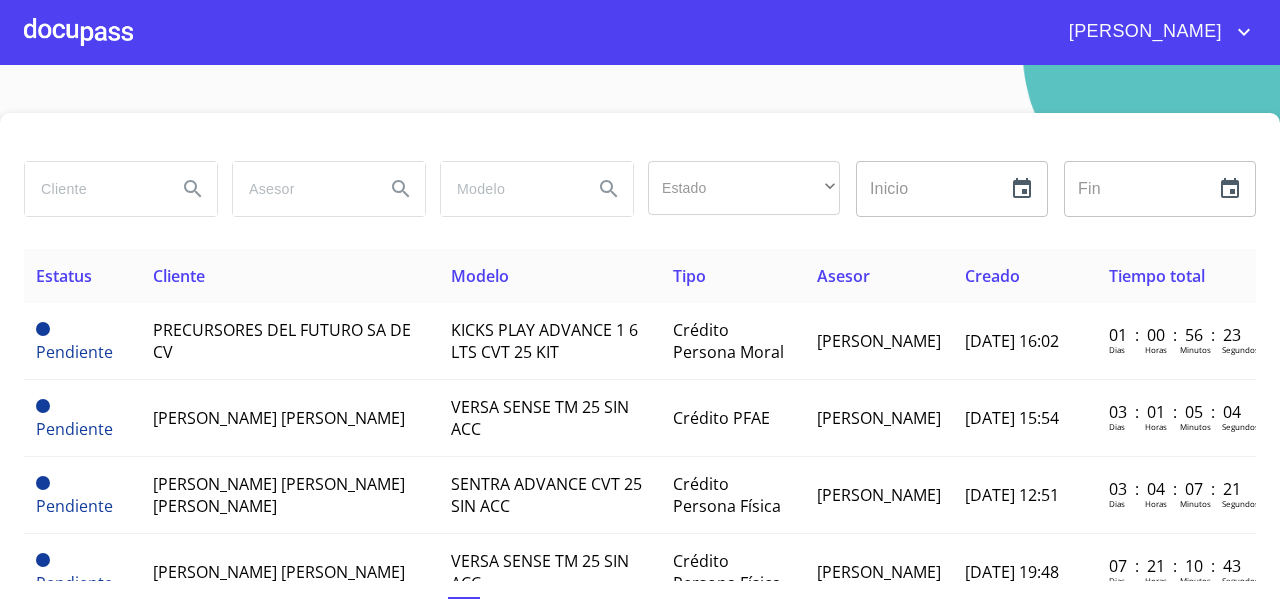 click at bounding box center [93, 189] 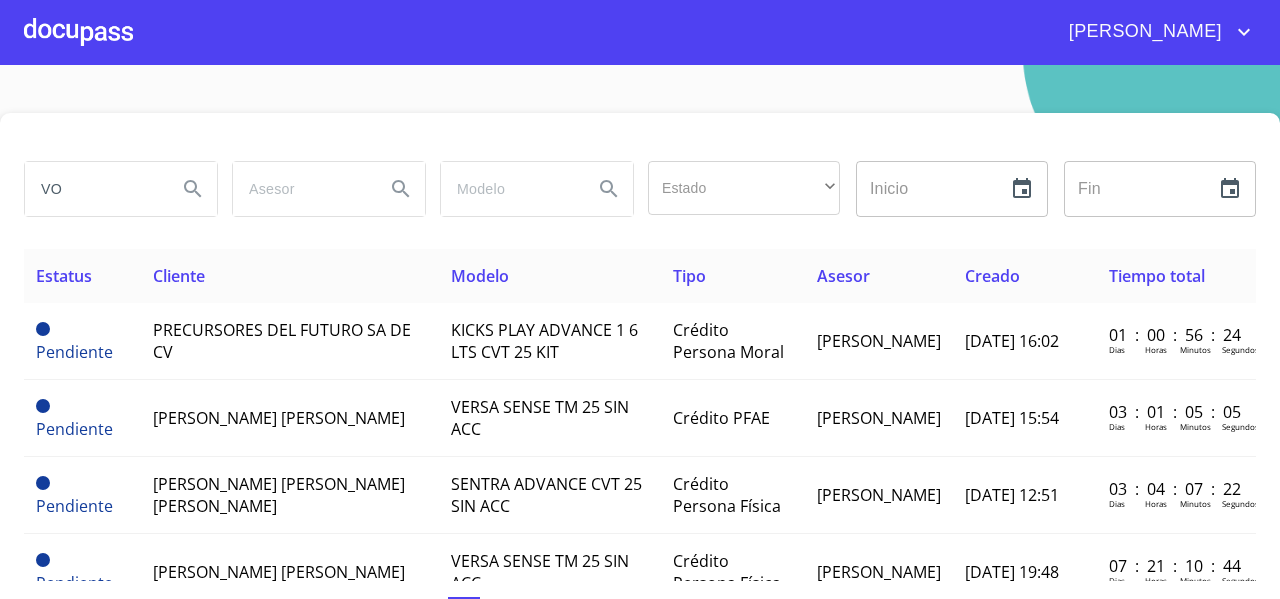 type on "V" 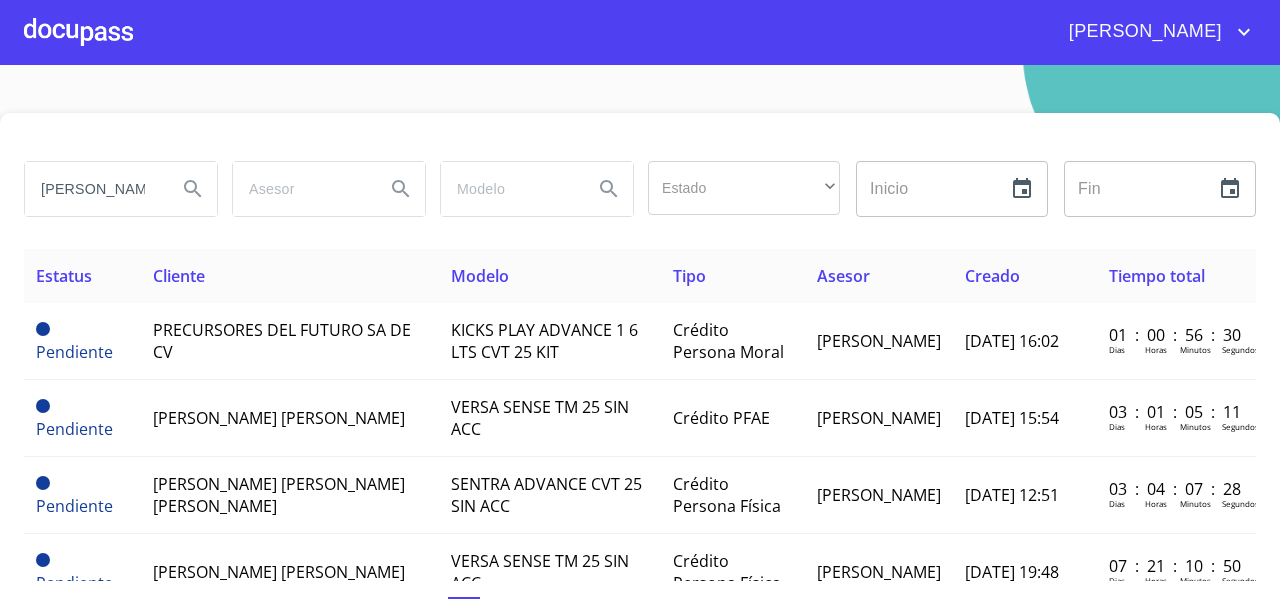 scroll, scrollTop: 0, scrollLeft: 9, axis: horizontal 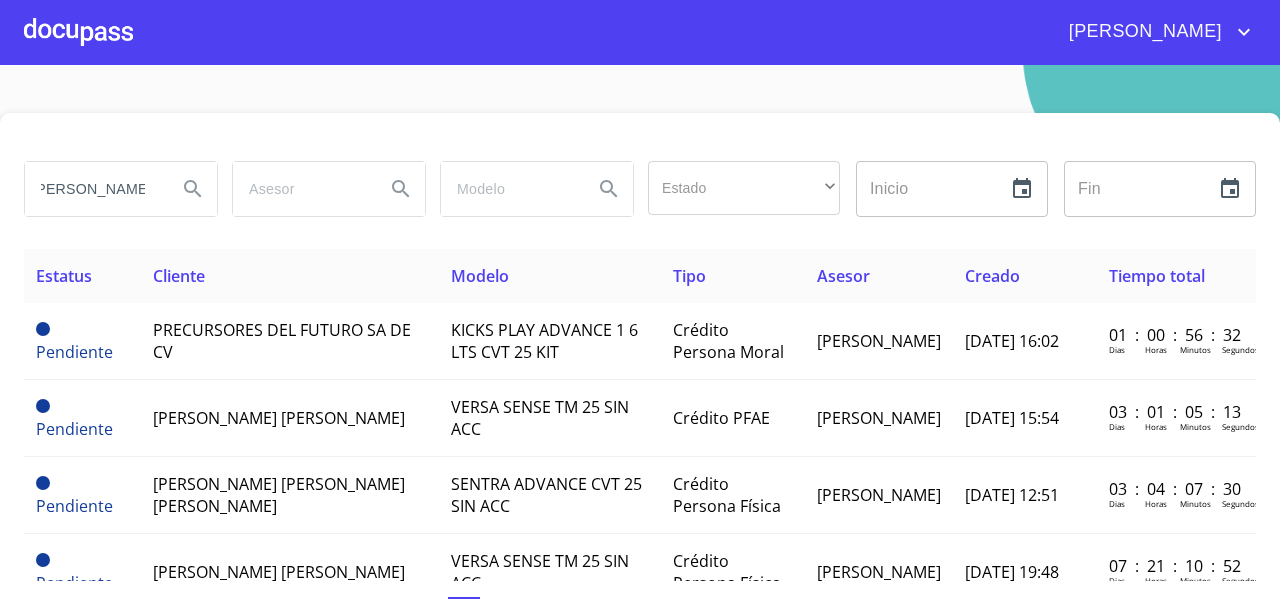 type on "[PERSON_NAME]" 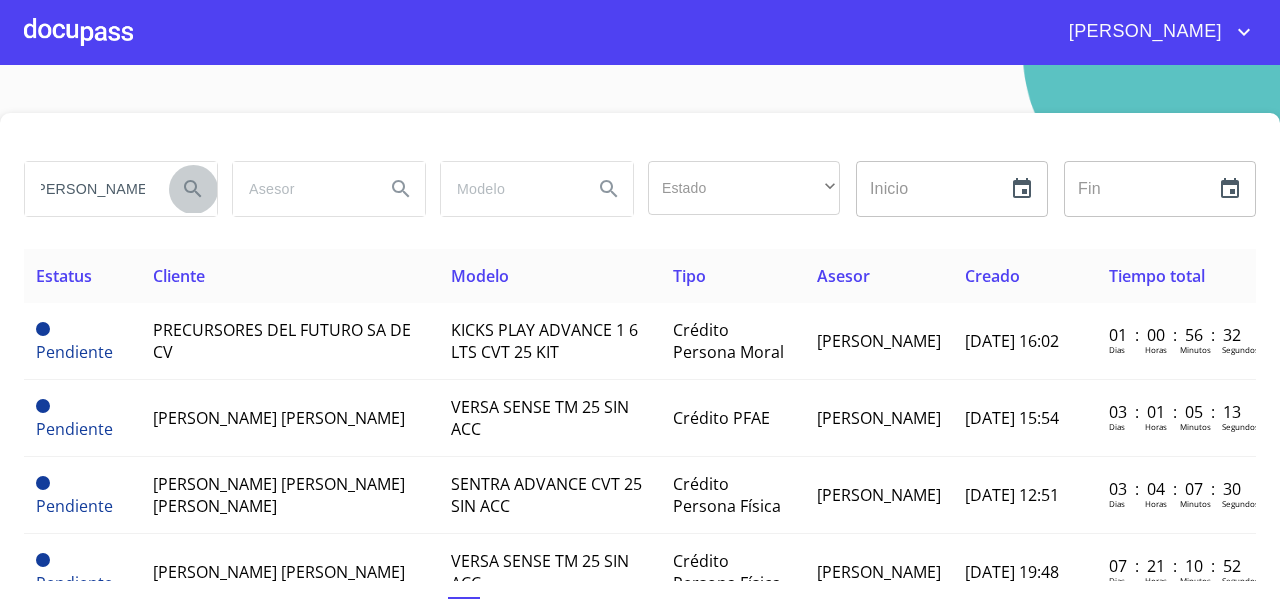 click 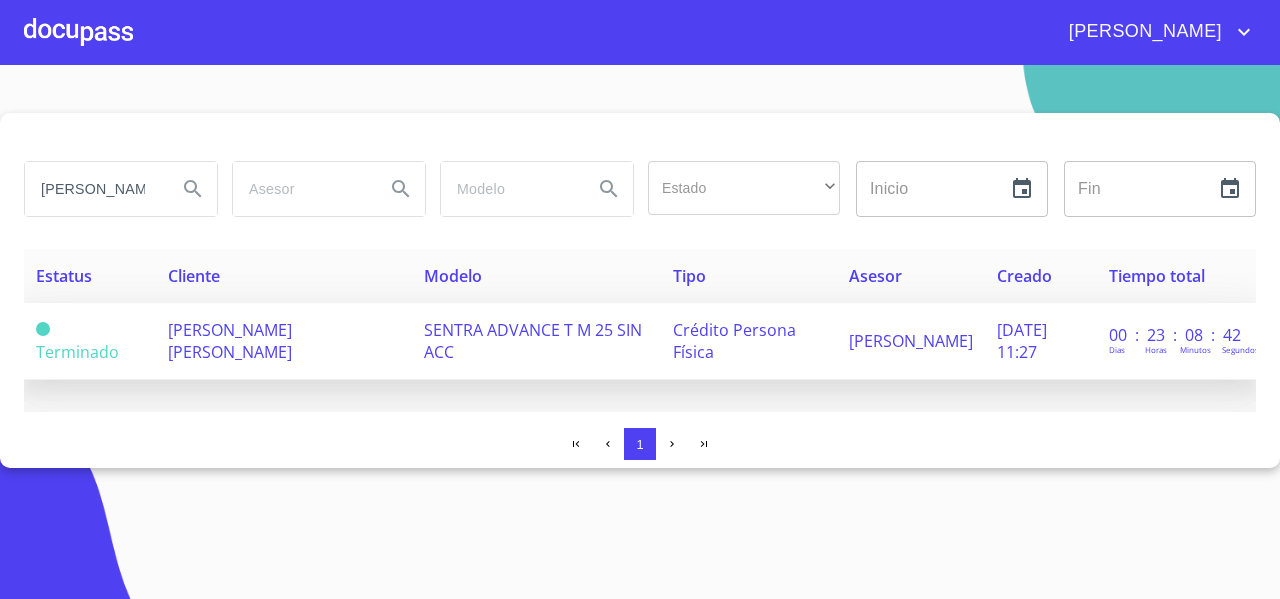 click on "[PERSON_NAME] [PERSON_NAME]" at bounding box center (284, 341) 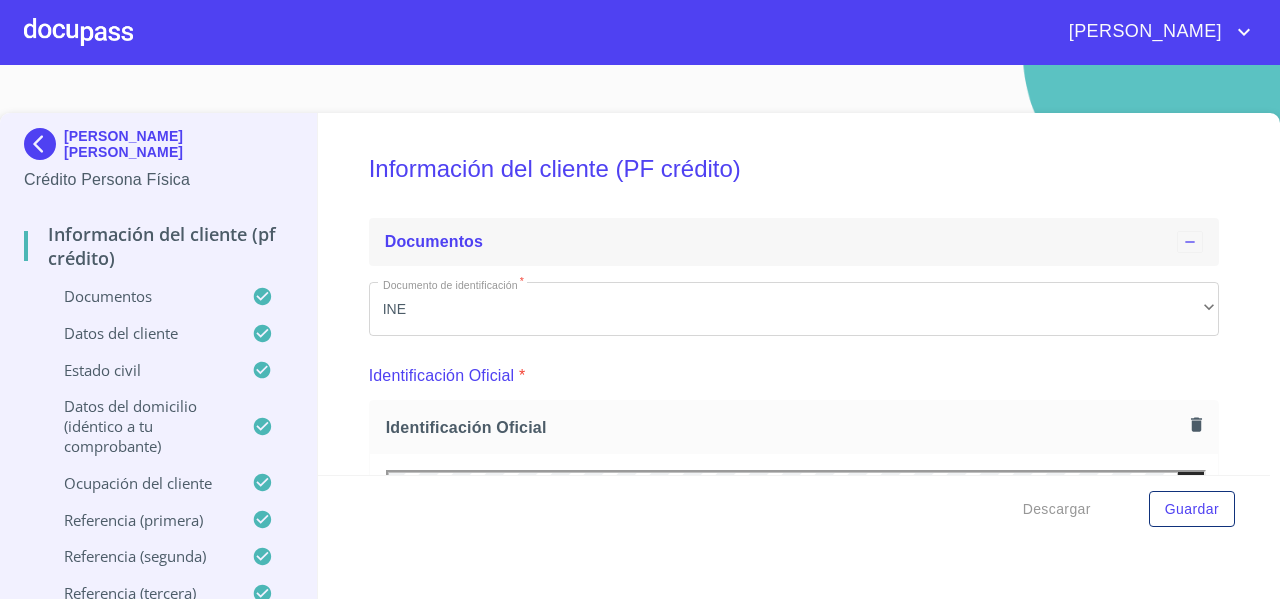 scroll, scrollTop: 0, scrollLeft: 0, axis: both 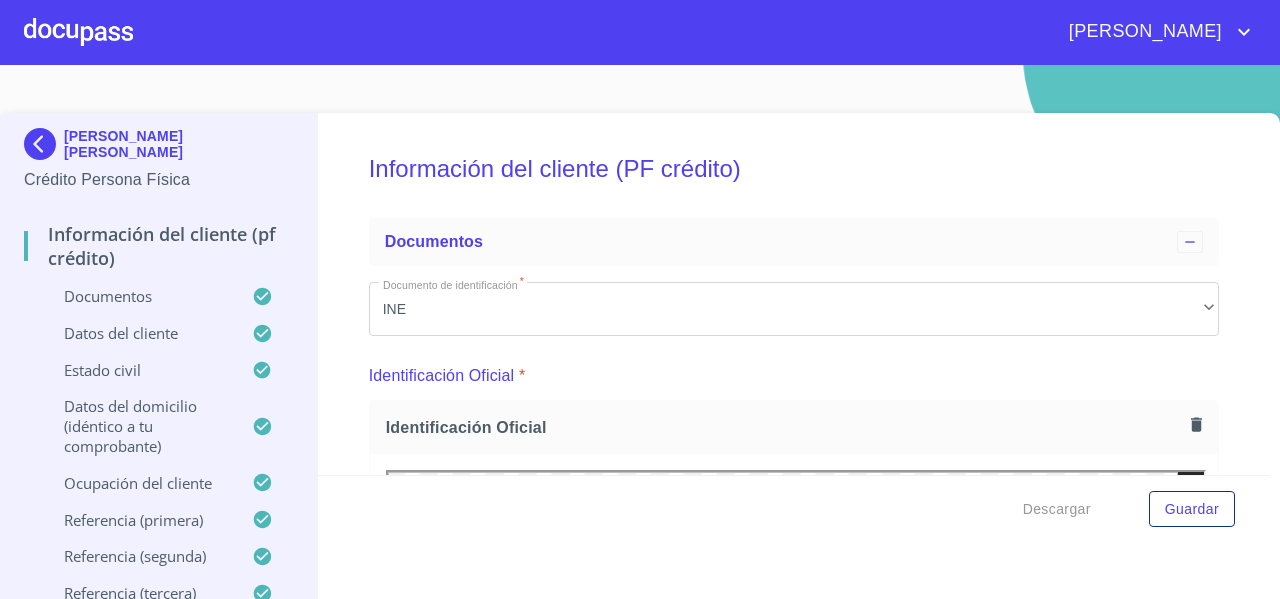 click on "Información del cliente (PF crédito)   Documentos Documento de identificación   * INE ​ Identificación Oficial * Identificación Oficial Identificación Oficial Comprobante de Domicilio * Comprobante de Domicilio Comprobante de [PERSON_NAME] de ingresos   * Independiente/Dueño de negocio/Persona Moral ​ Comprobante de Ingresos mes 1 * Comprobante de Ingresos mes 1 Comprobante de Ingresos mes 1 Comprobante de Ingresos mes 2 * Comprobante de Ingresos mes 2 Comprobante de Ingresos mes 2 Comprobante de Ingresos mes 3 * Comprobante de Ingresos mes 3 Comprobante de Ingresos mes 3 CURP * CURP [PERSON_NAME] de situación fiscal [PERSON_NAME] de situación fiscal [PERSON_NAME] de situación fiscal Datos del cliente Apellido [PERSON_NAME]   * [PERSON_NAME] ​ Apellido Materno   * VALENCIA ​ Primer nombre   * [PERSON_NAME] ​ [PERSON_NAME] Nombre [PERSON_NAME] ​ Fecha de nacimiento * 21 de ago. de [DEMOGRAPHIC_DATA] ​ Nacionalidad   * Mexicana ​ País de nacimiento   * [GEOGRAPHIC_DATA] ​ Estado de nacimiento   * Veracruz ​ CURP   * ​ *" at bounding box center [794, 294] 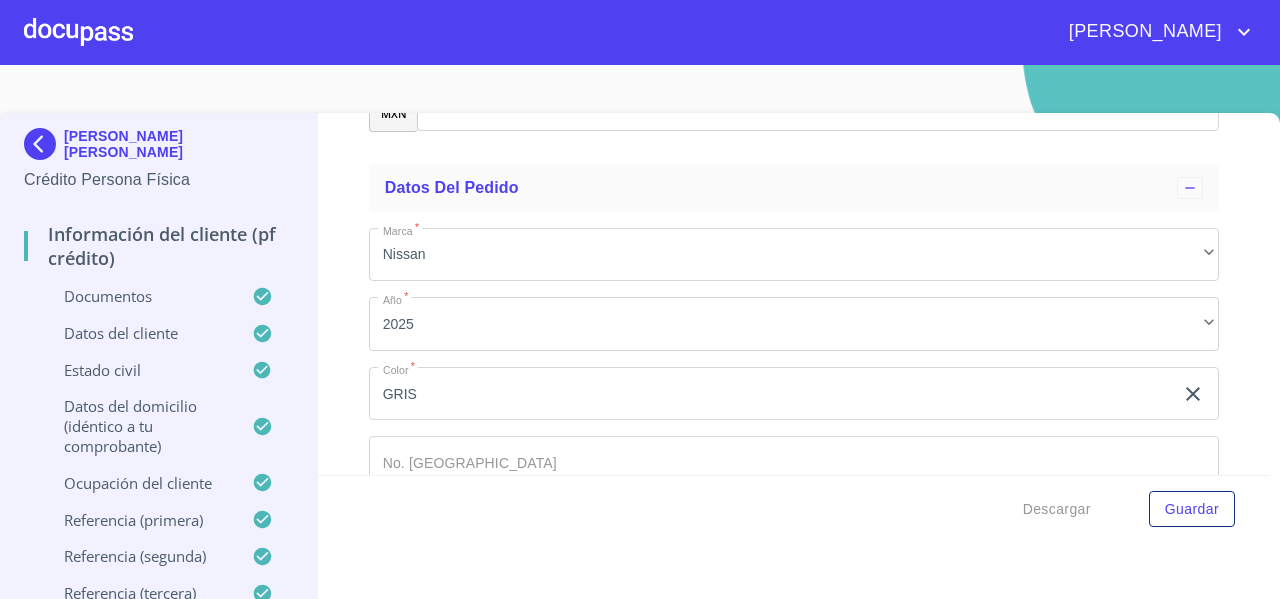 scroll, scrollTop: 12094, scrollLeft: 0, axis: vertical 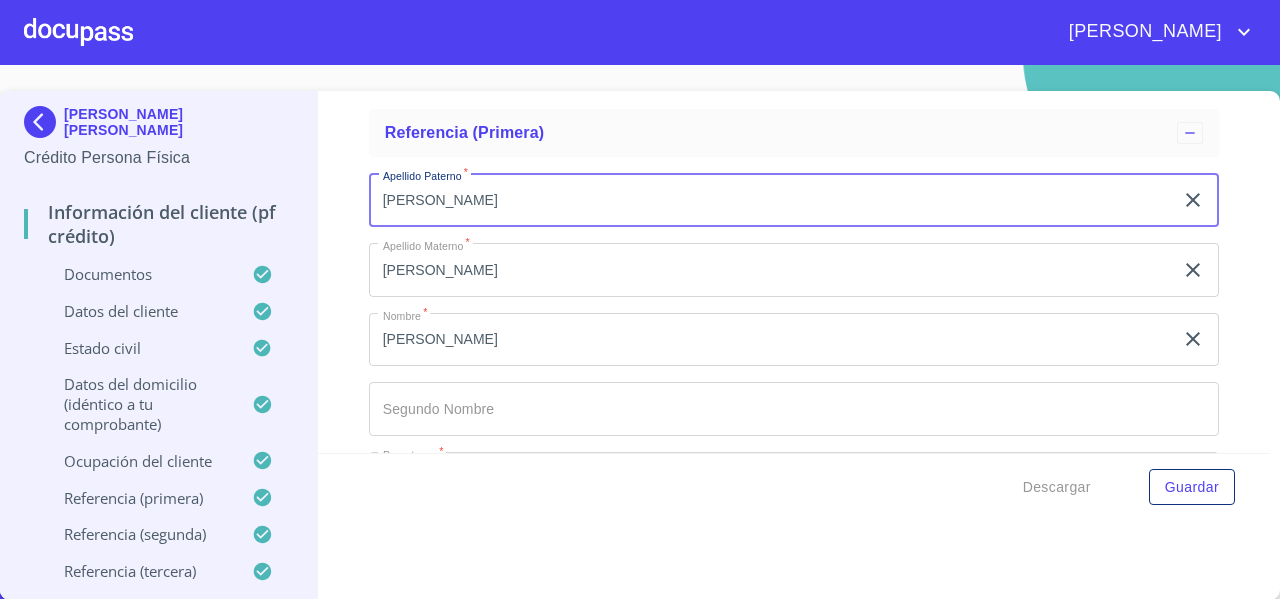 click on "[PERSON_NAME]" at bounding box center [771, 200] 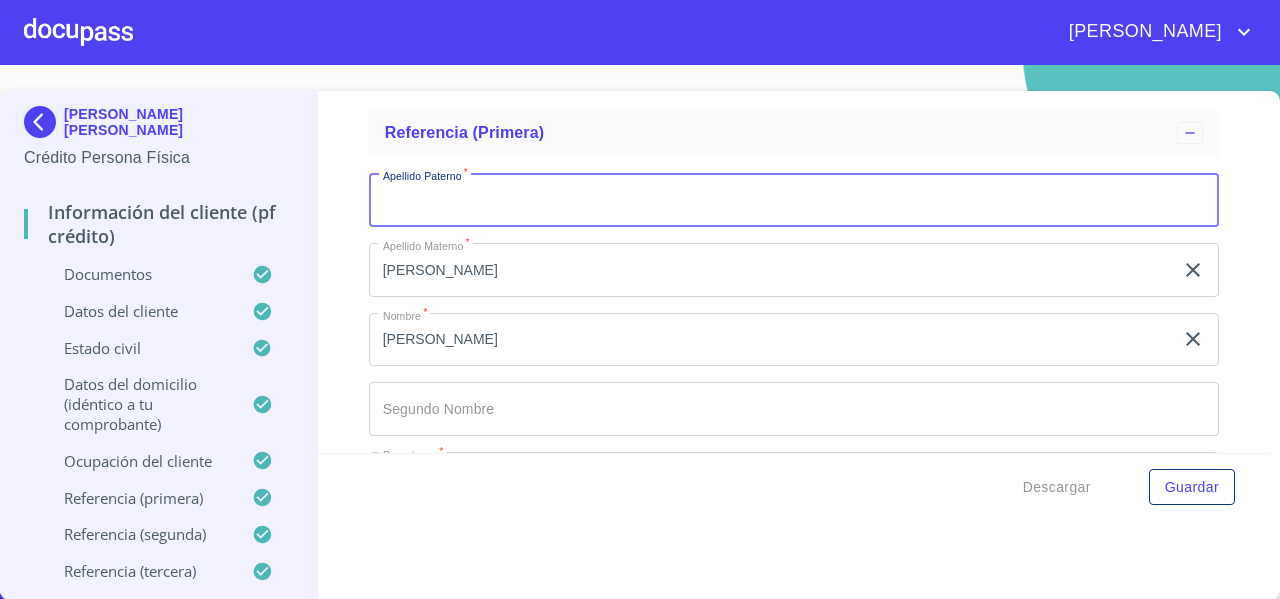 type 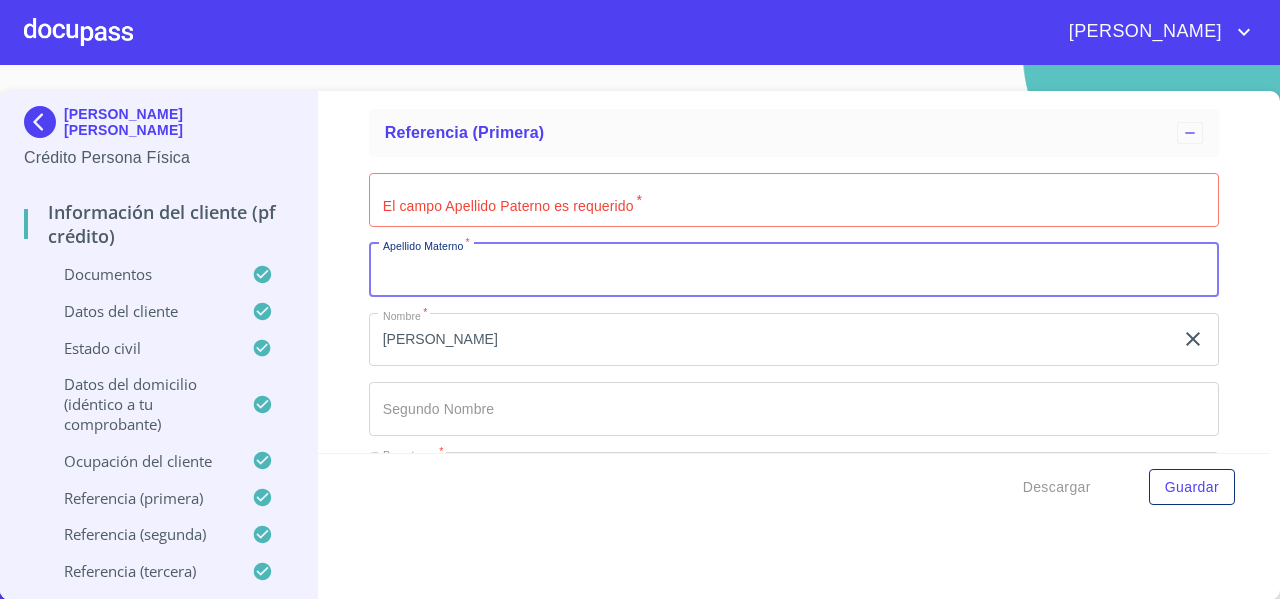type 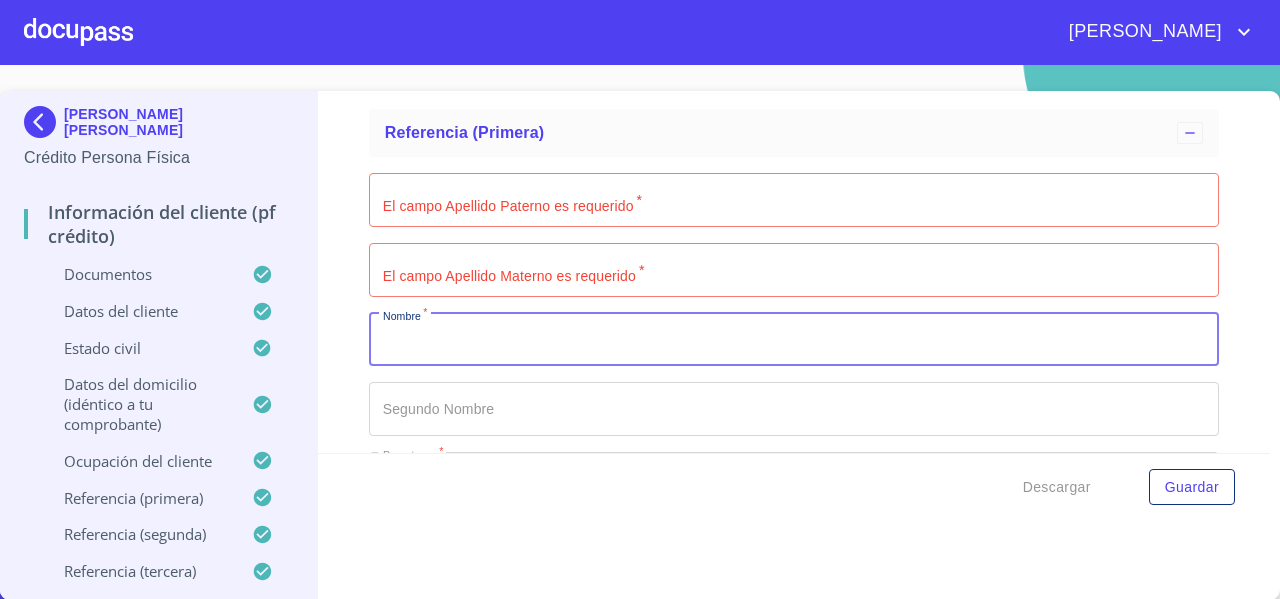 type 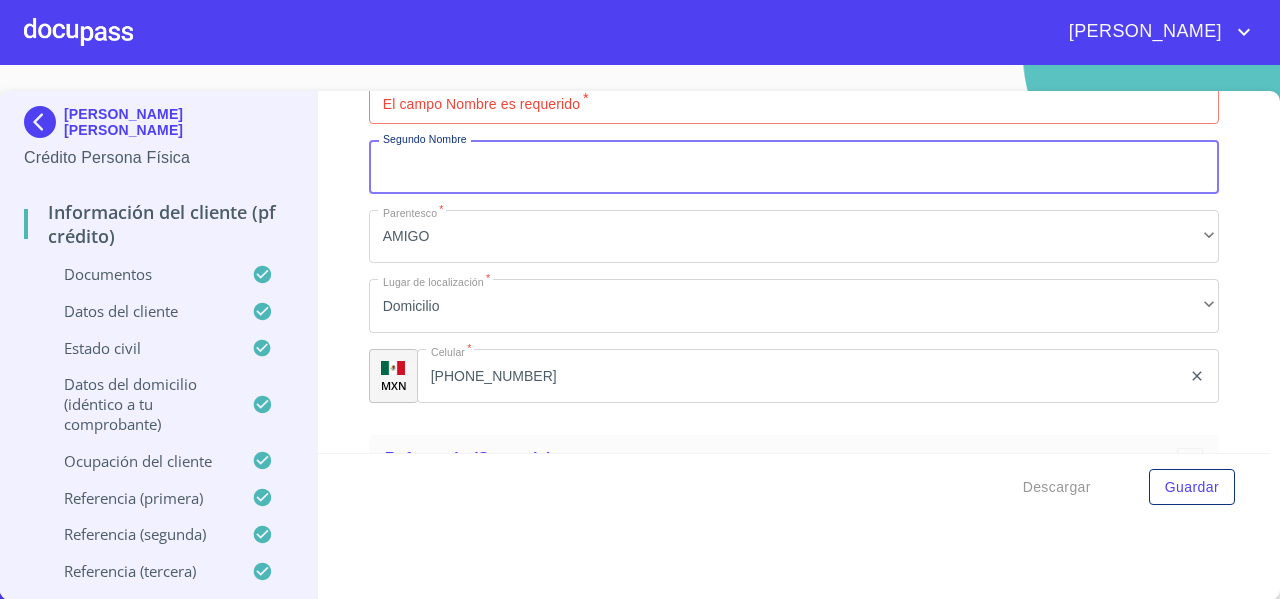 scroll, scrollTop: 10612, scrollLeft: 0, axis: vertical 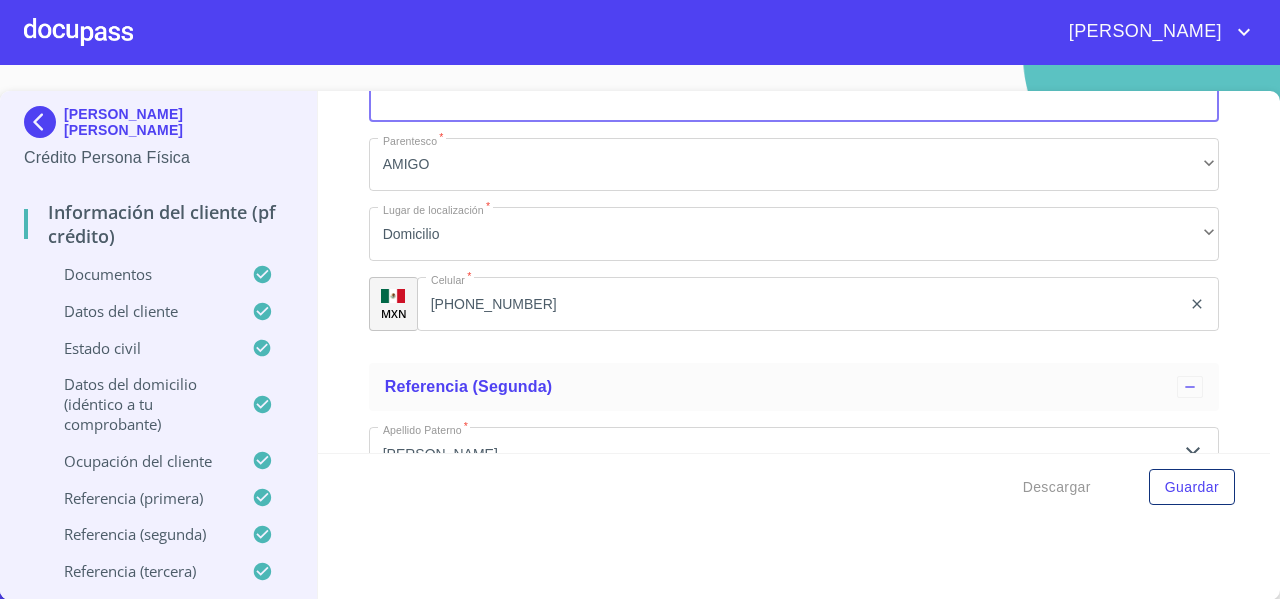 click on "[PHONE_NUMBER]" 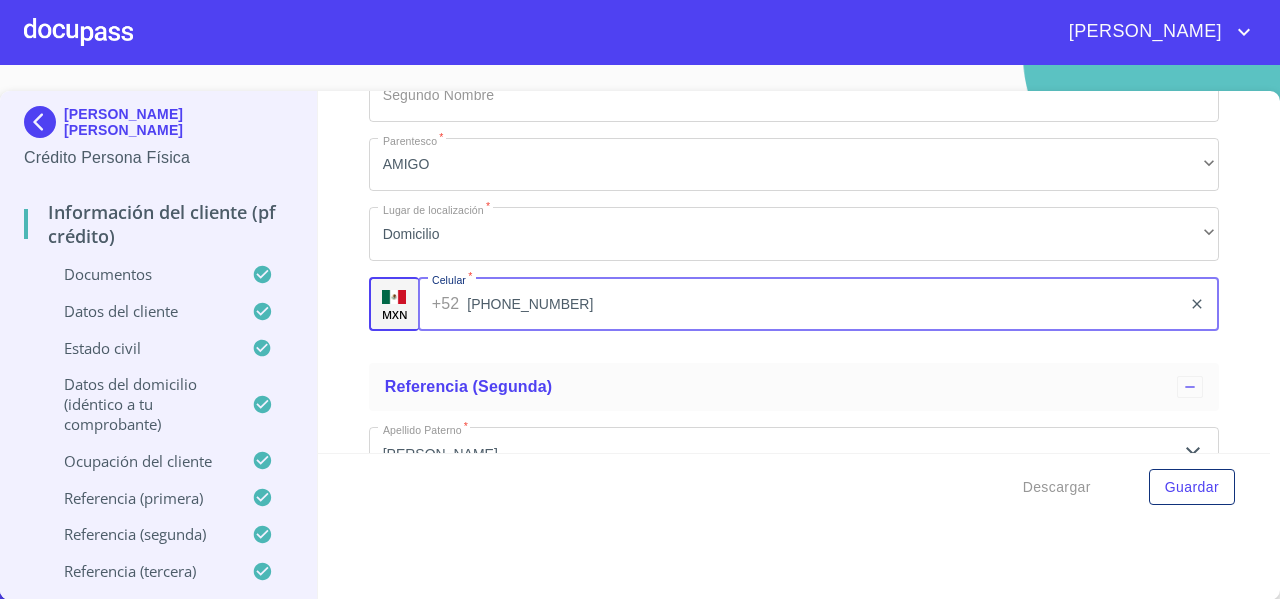 drag, startPoint x: 549, startPoint y: 334, endPoint x: 421, endPoint y: 359, distance: 130.41856 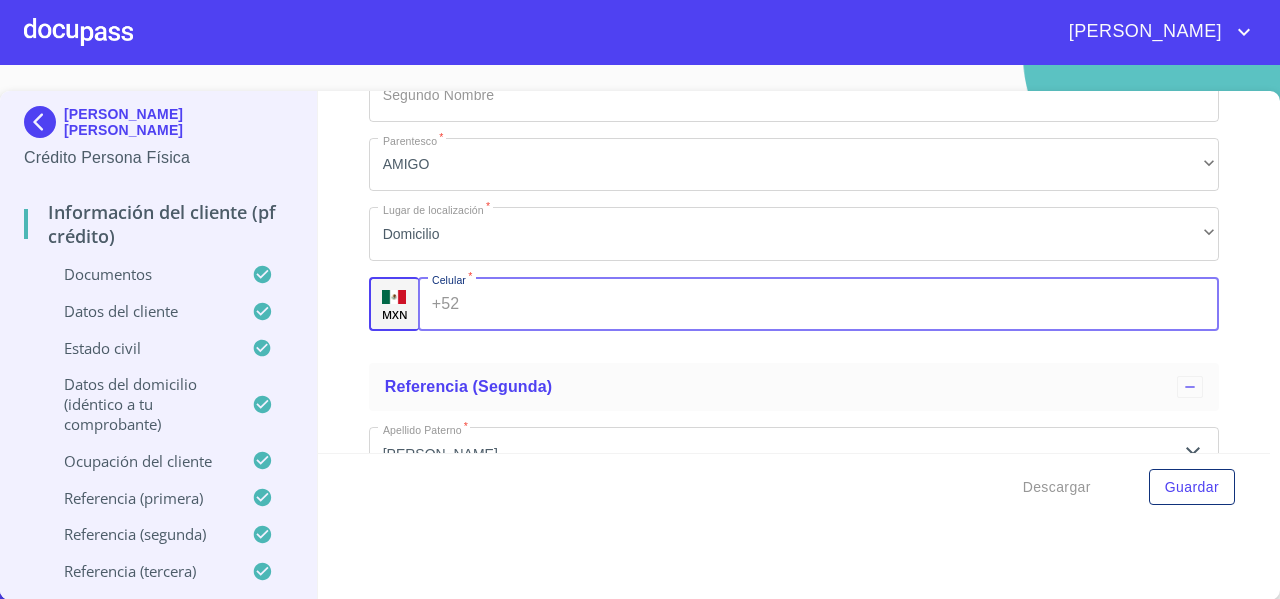 type 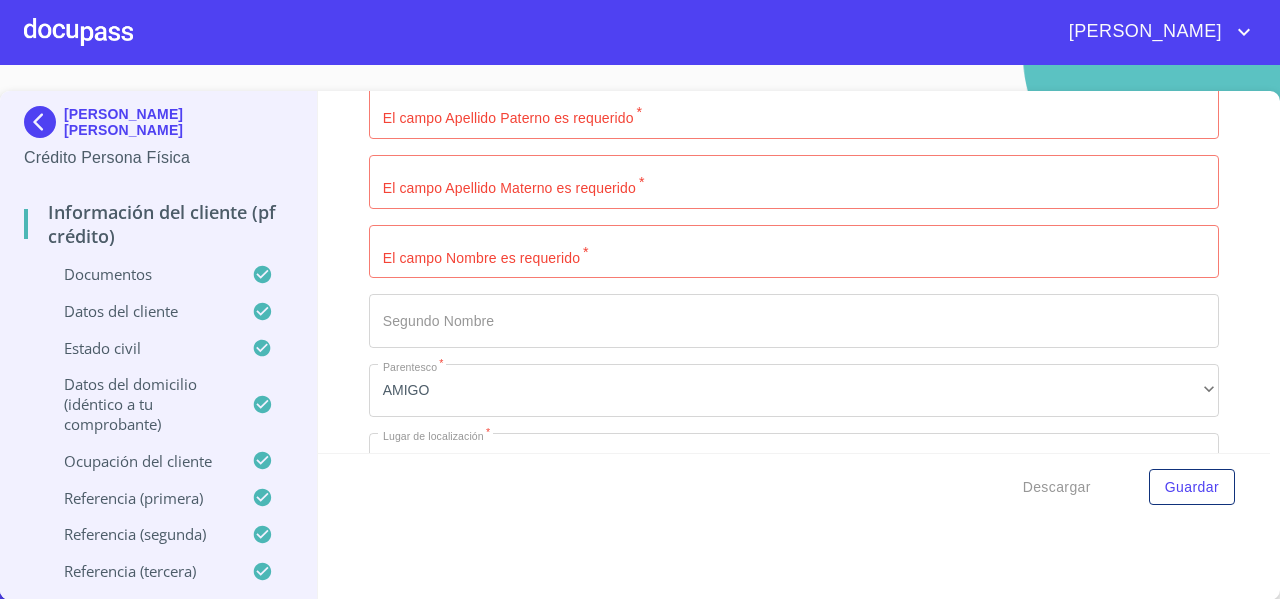 scroll, scrollTop: 10372, scrollLeft: 0, axis: vertical 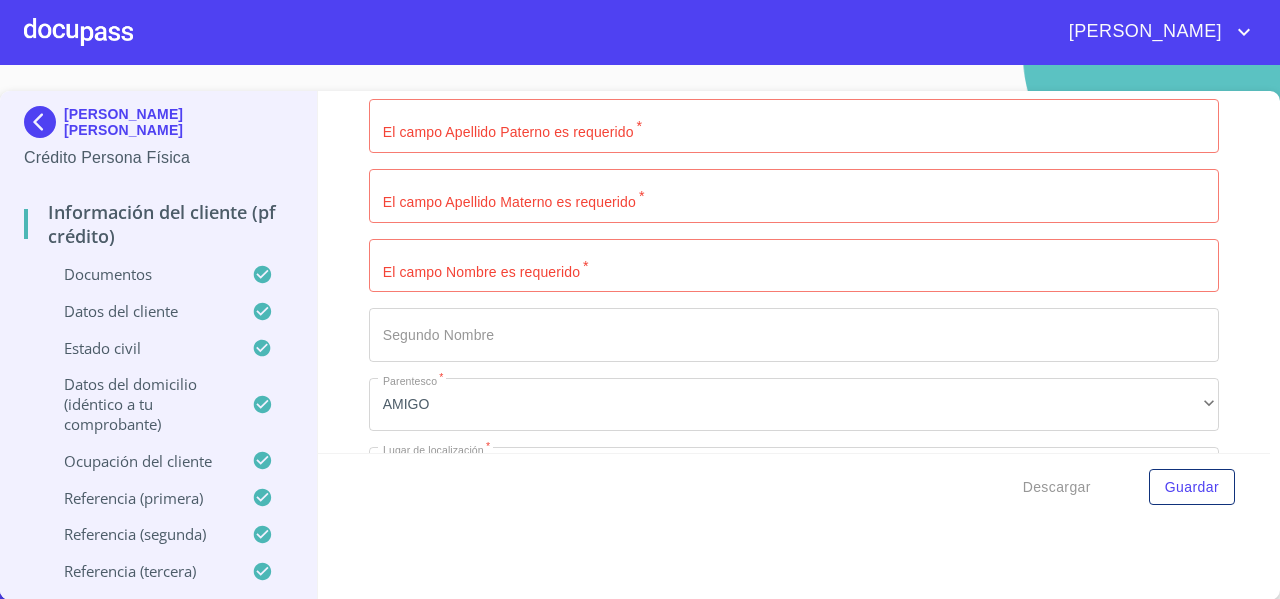 click on "Documento de identificación   *" at bounding box center [794, 126] 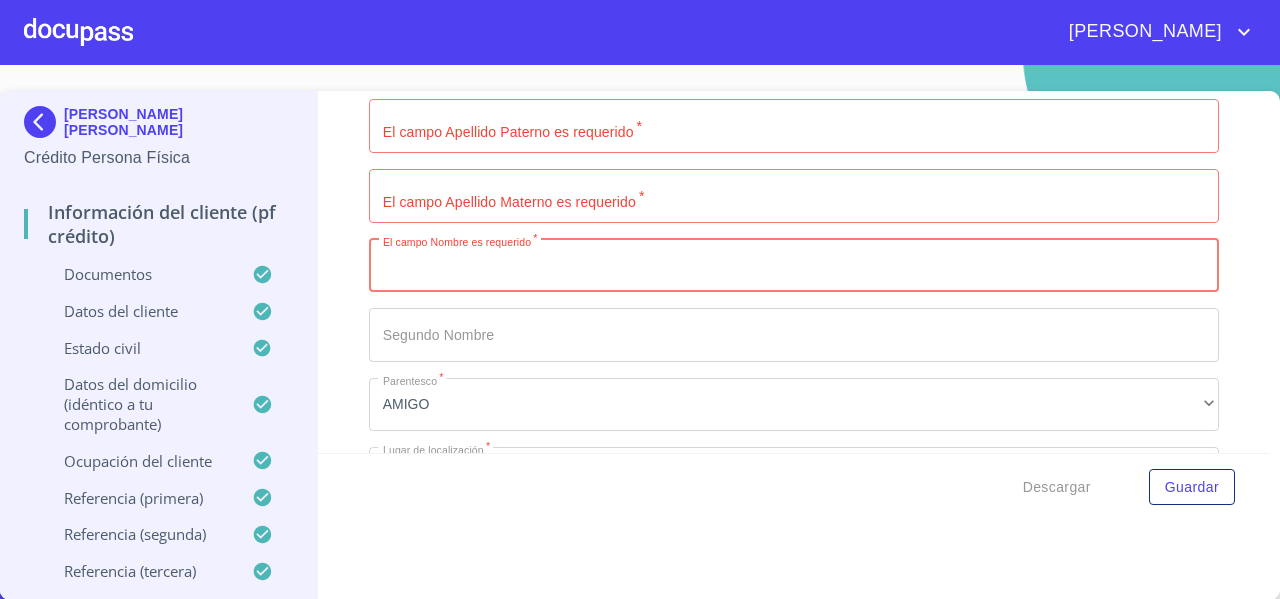 click on "Documento de identificación   *" at bounding box center (794, 266) 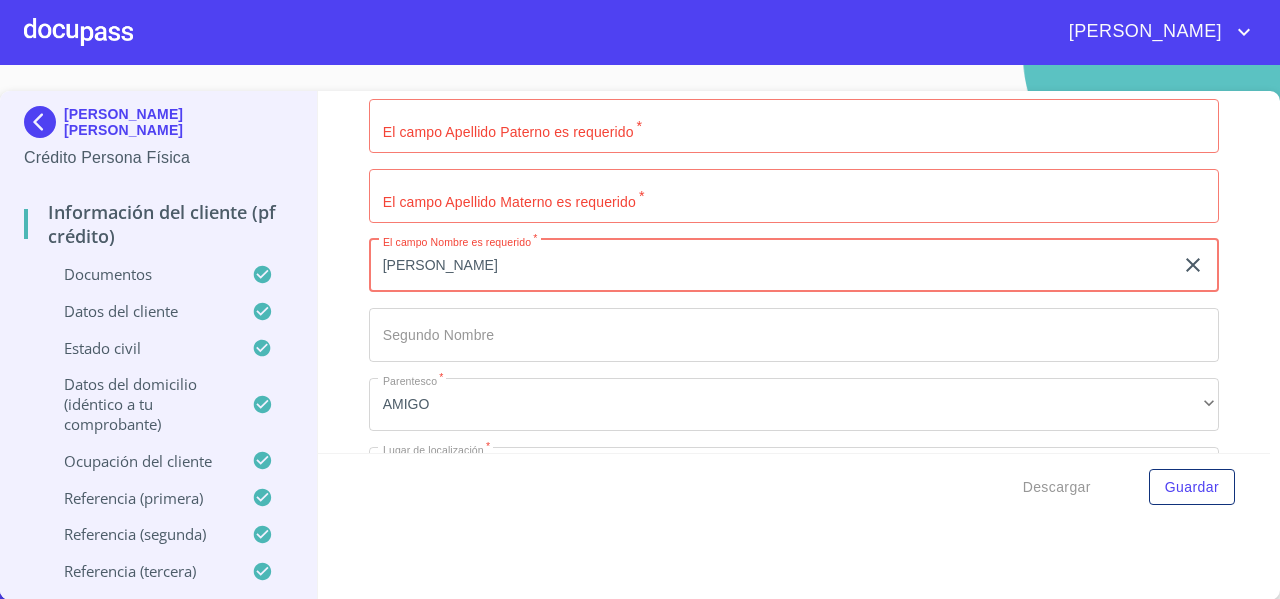 click on "[PERSON_NAME]" at bounding box center (771, 266) 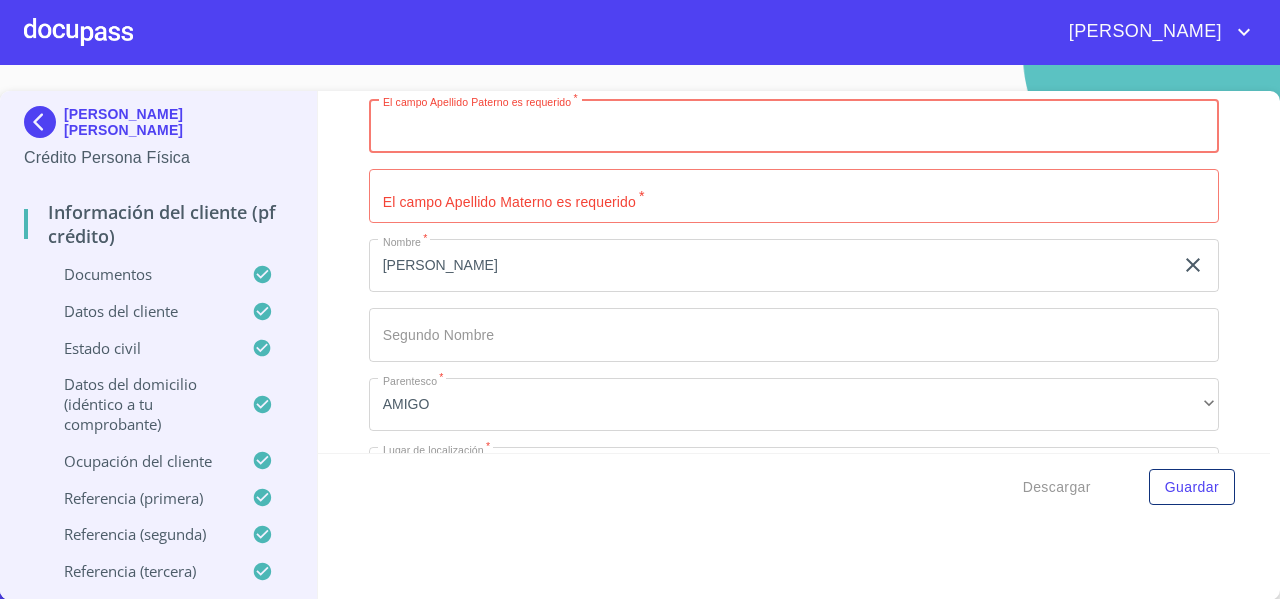 paste on "[PERSON_NAME]" 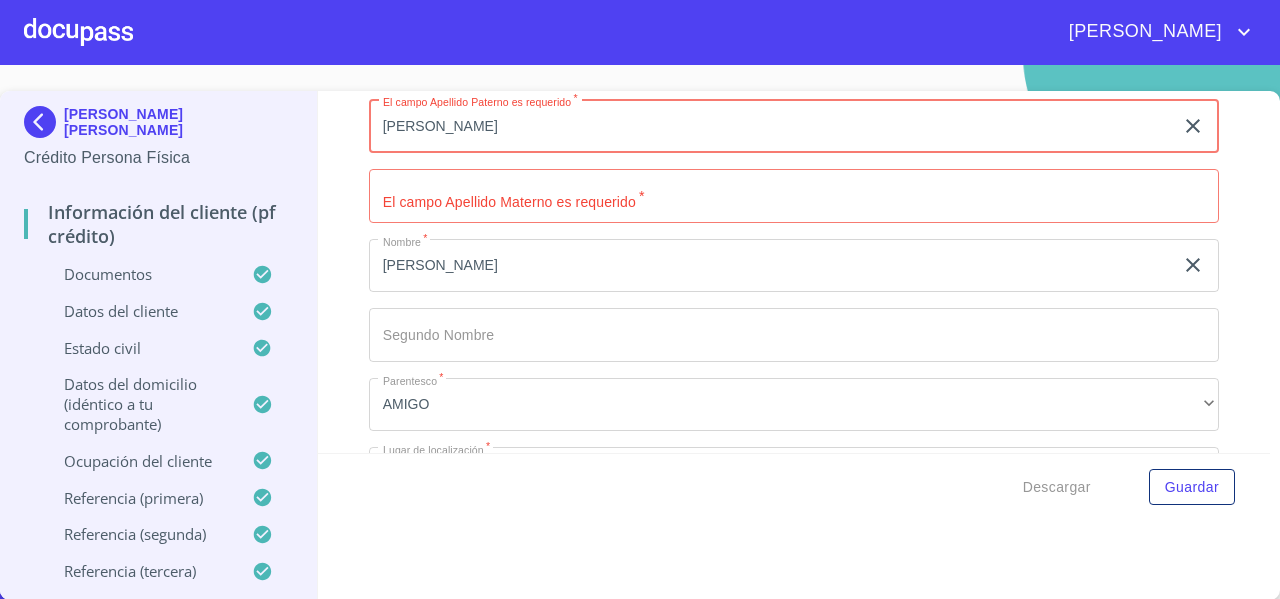drag, startPoint x: 433, startPoint y: 147, endPoint x: 531, endPoint y: 159, distance: 98.731964 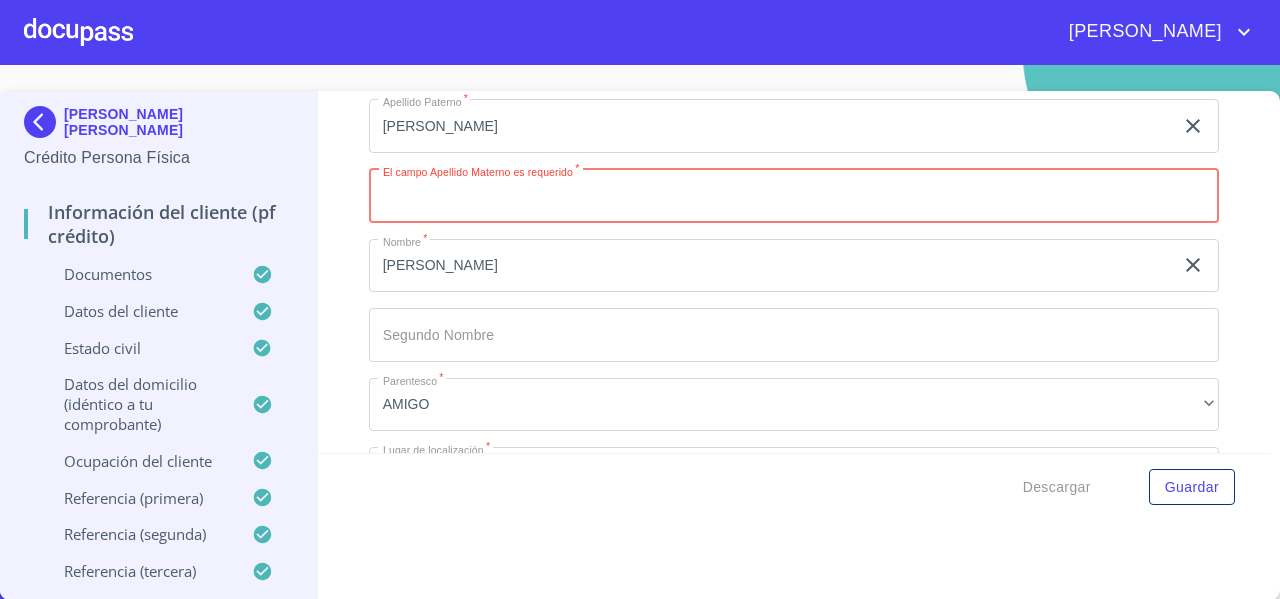 paste on "[PERSON_NAME]" 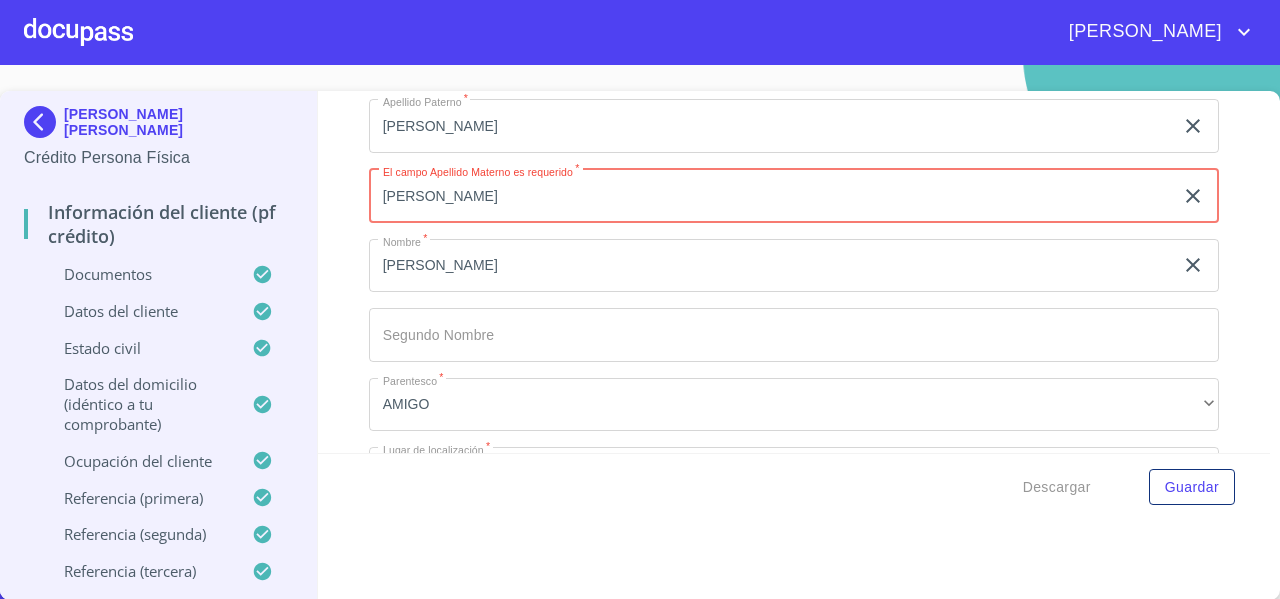 type on "[PERSON_NAME]" 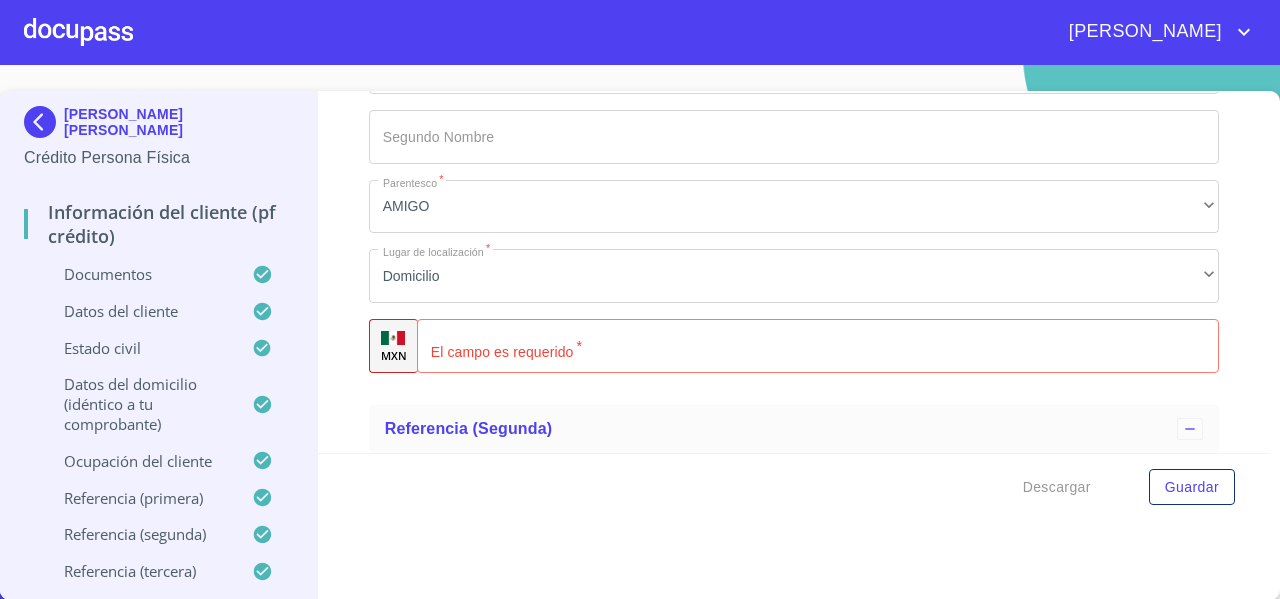 scroll, scrollTop: 10682, scrollLeft: 0, axis: vertical 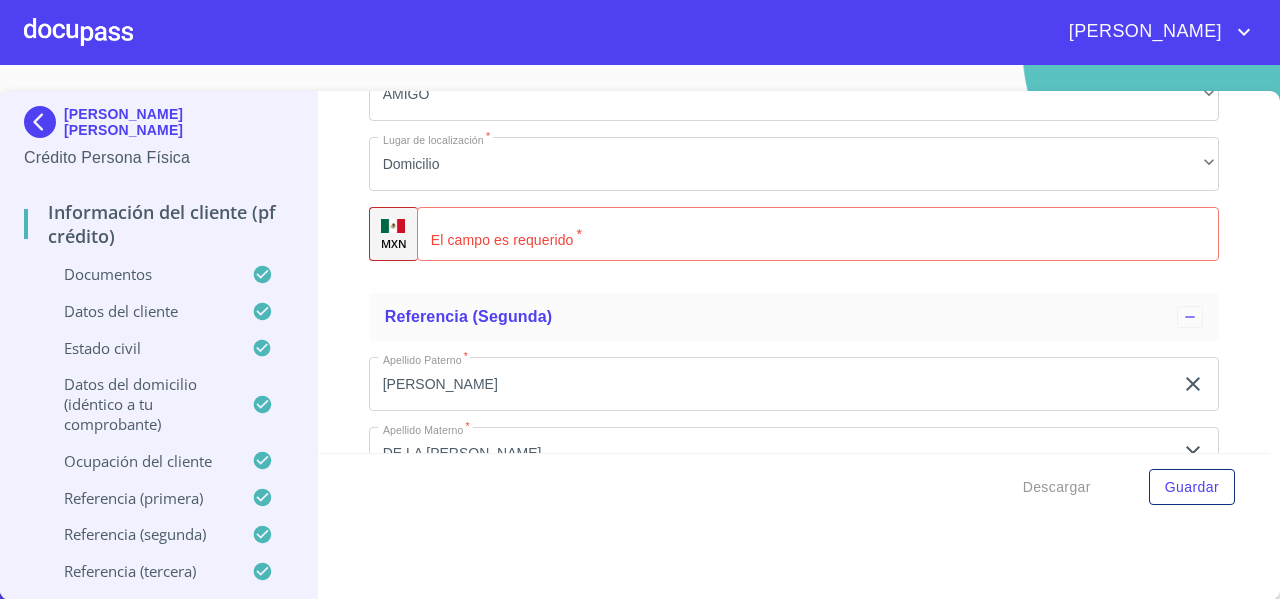 click on "Documento de identificación   *" 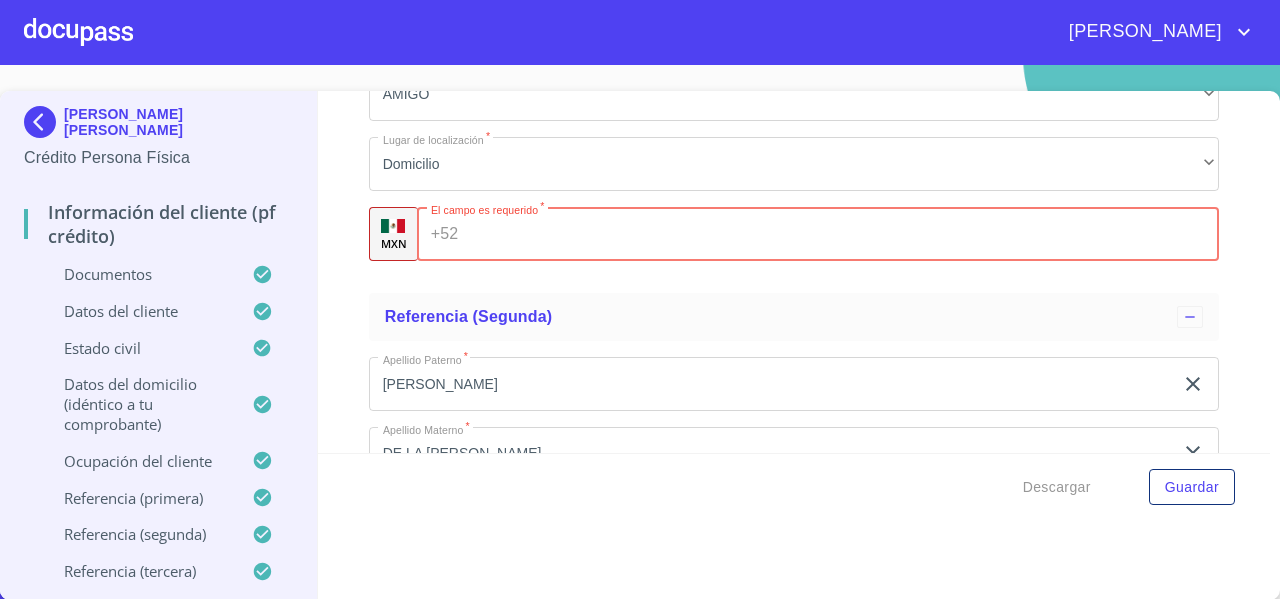 paste on "[PHONE_NUMBER]" 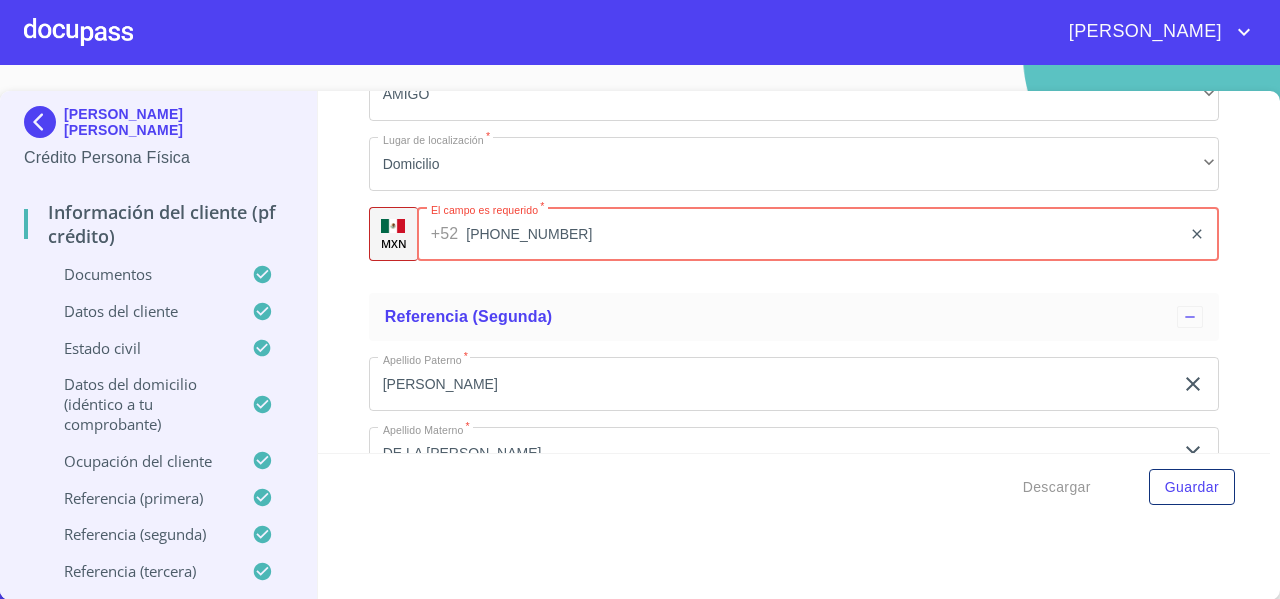 type on "[PHONE_NUMBER]" 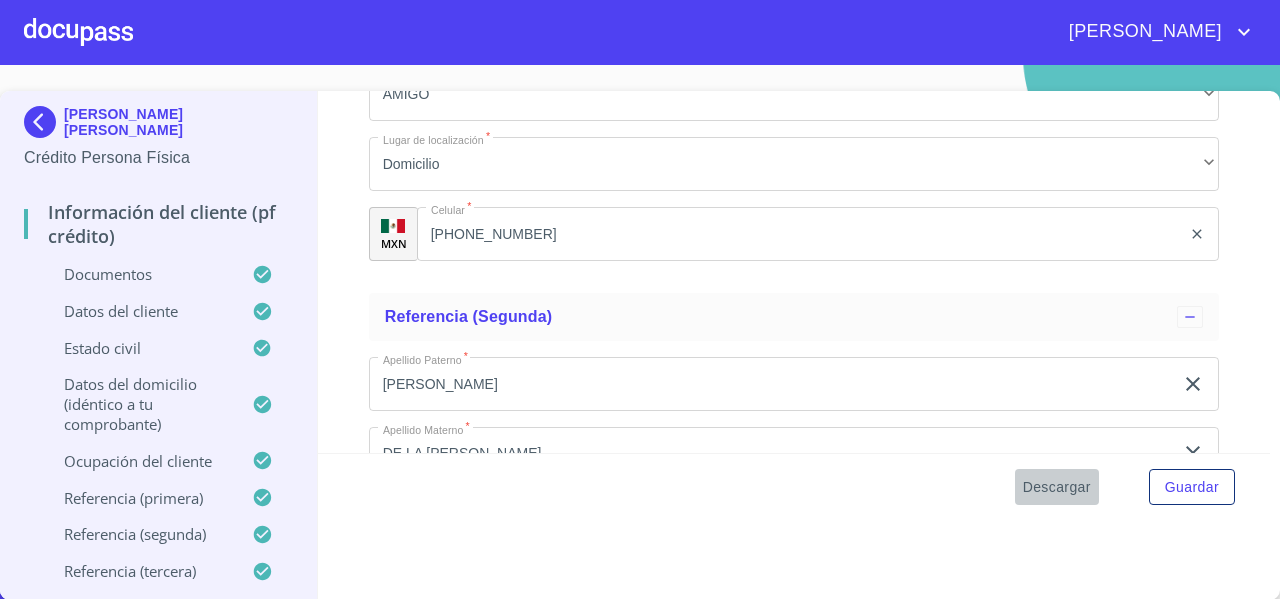 click on "Descargar" at bounding box center [1057, 487] 